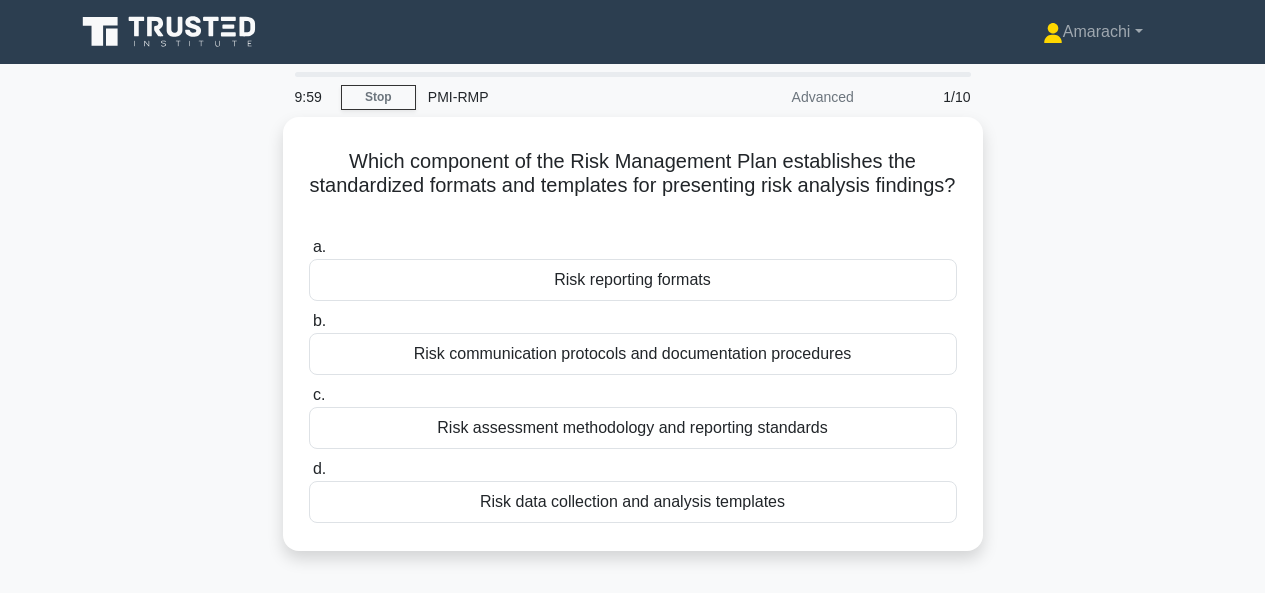 scroll, scrollTop: 0, scrollLeft: 0, axis: both 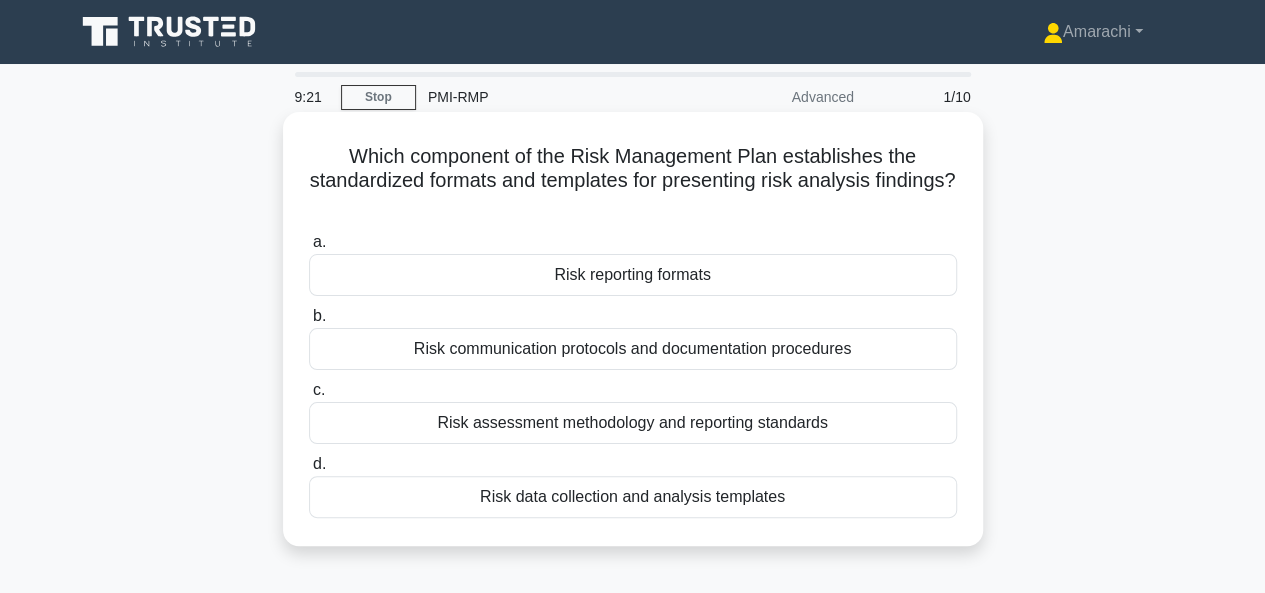 click on "Risk communication protocols and documentation procedures" at bounding box center [633, 349] 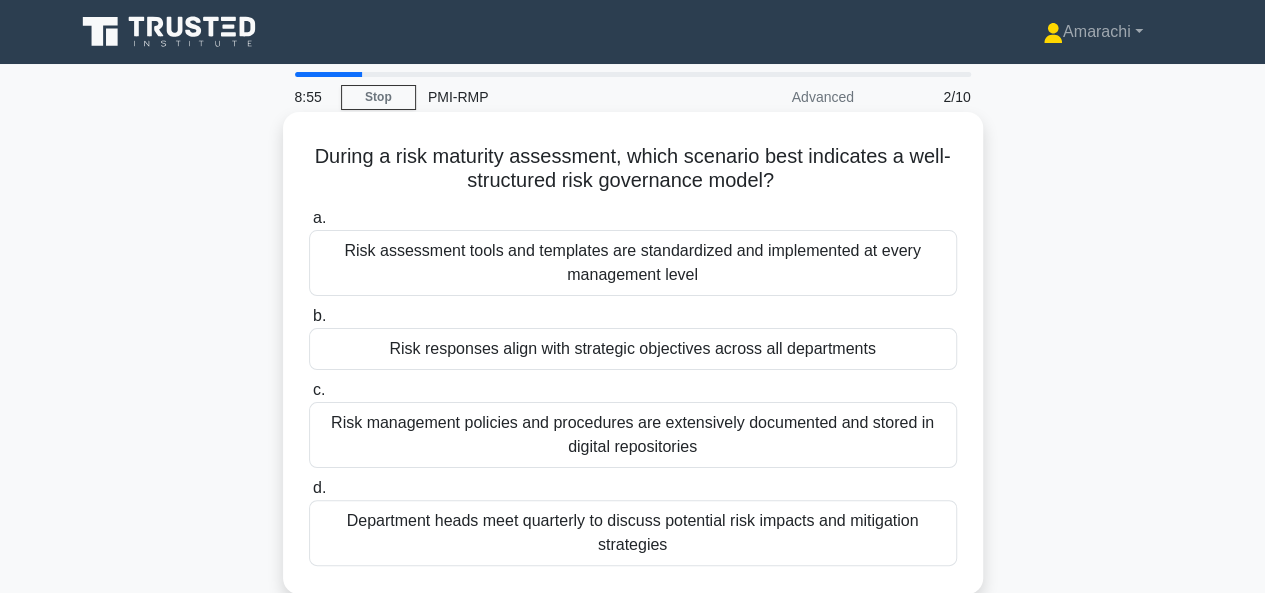 click on "Risk responses align with strategic objectives across all departments" at bounding box center (633, 349) 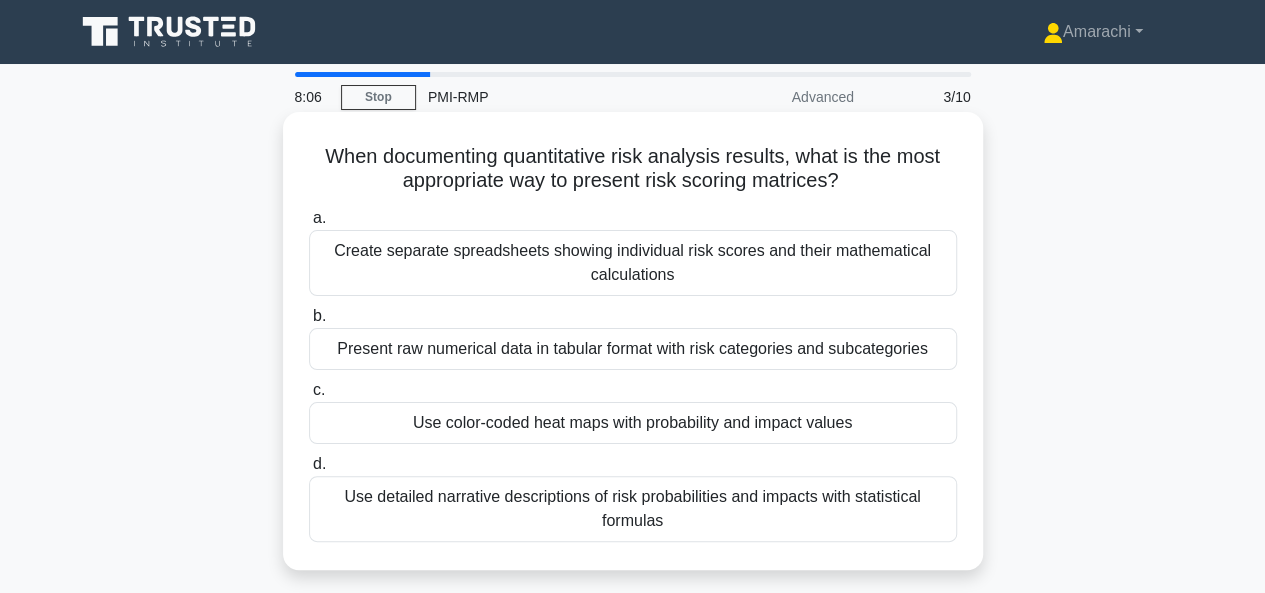 click on "Use detailed narrative descriptions of risk probabilities and impacts with statistical formulas" at bounding box center [633, 509] 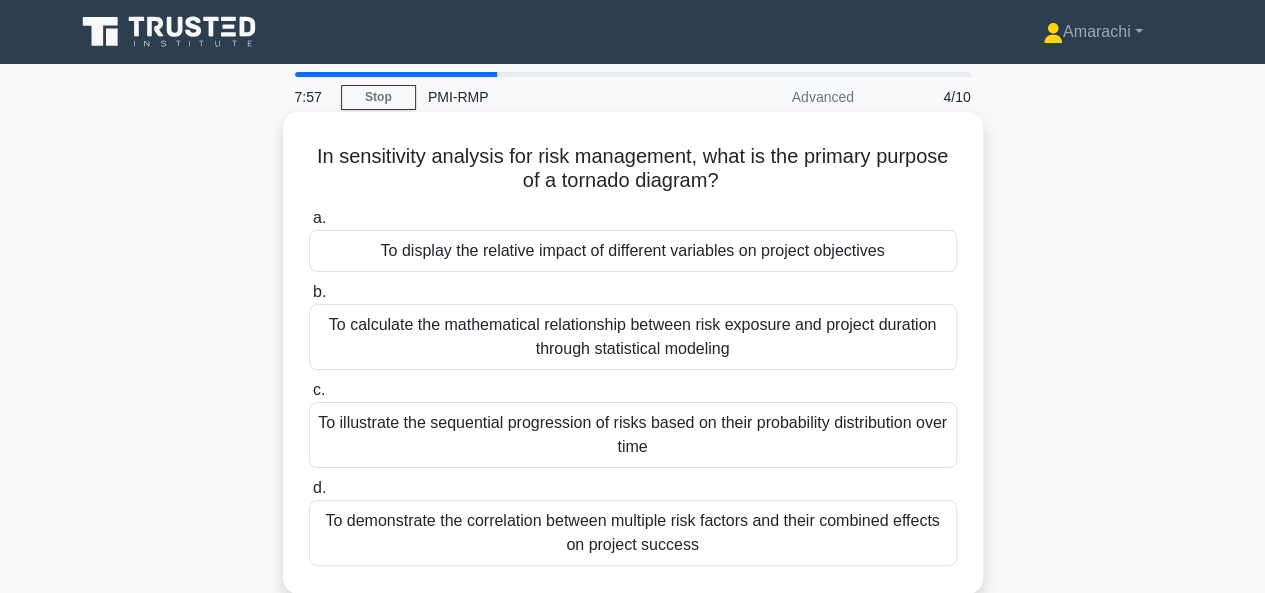 click on "b.
To calculate the mathematical relationship between risk exposure and project duration through statistical modeling" at bounding box center (633, 325) 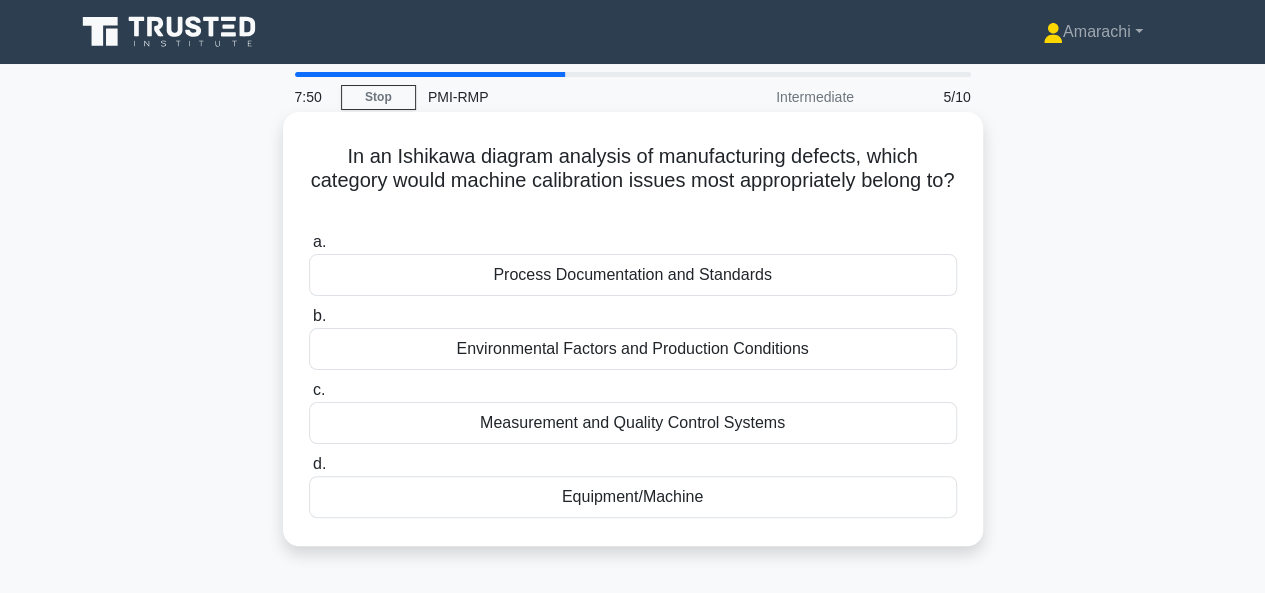 click on "Measurement and Quality Control Systems" at bounding box center [633, 423] 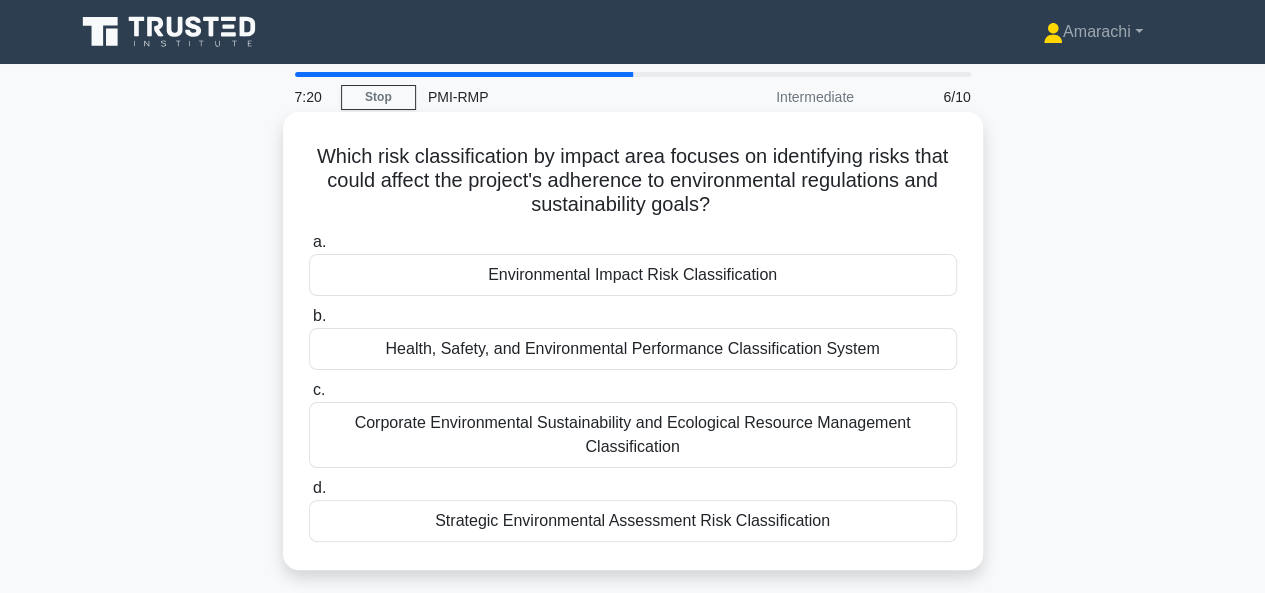 click on "Corporate Environmental Sustainability and Ecological Resource Management Classification" at bounding box center (633, 435) 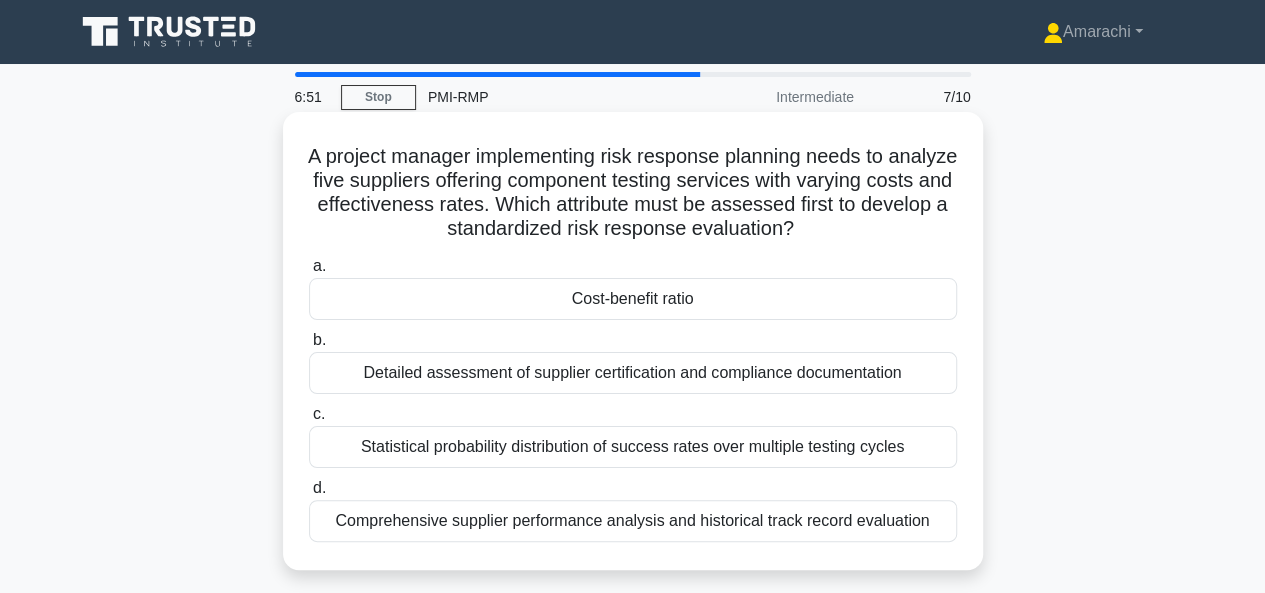 click on "Cost-benefit ratio" at bounding box center (633, 299) 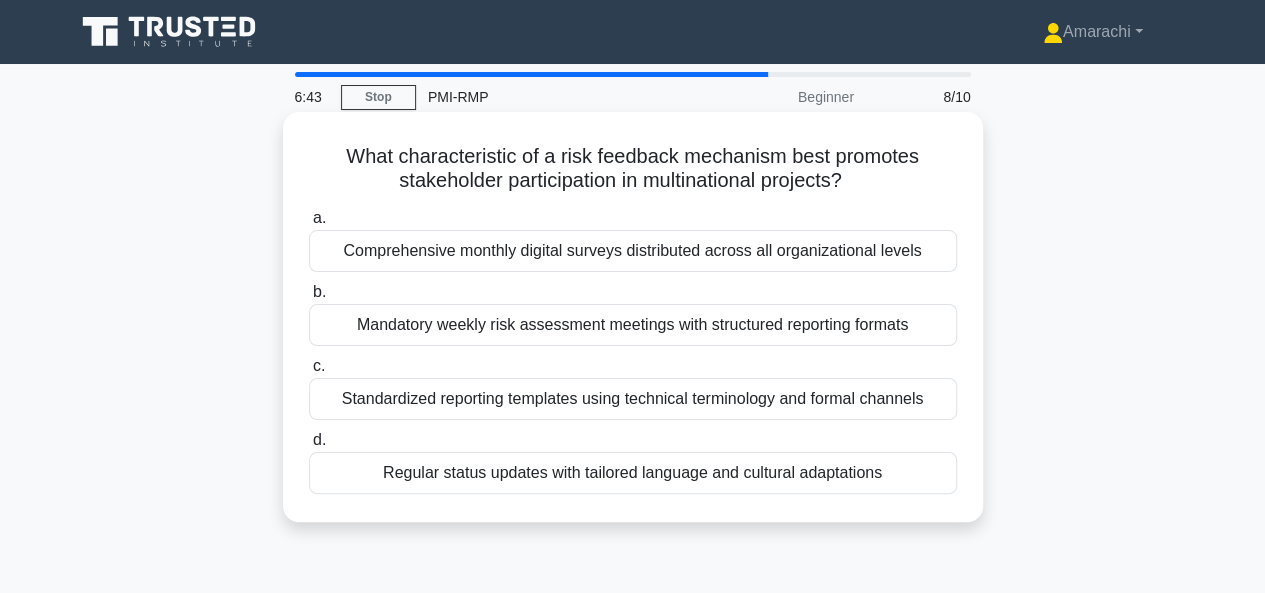click on "Standardized reporting templates using technical terminology and formal channels" at bounding box center [633, 399] 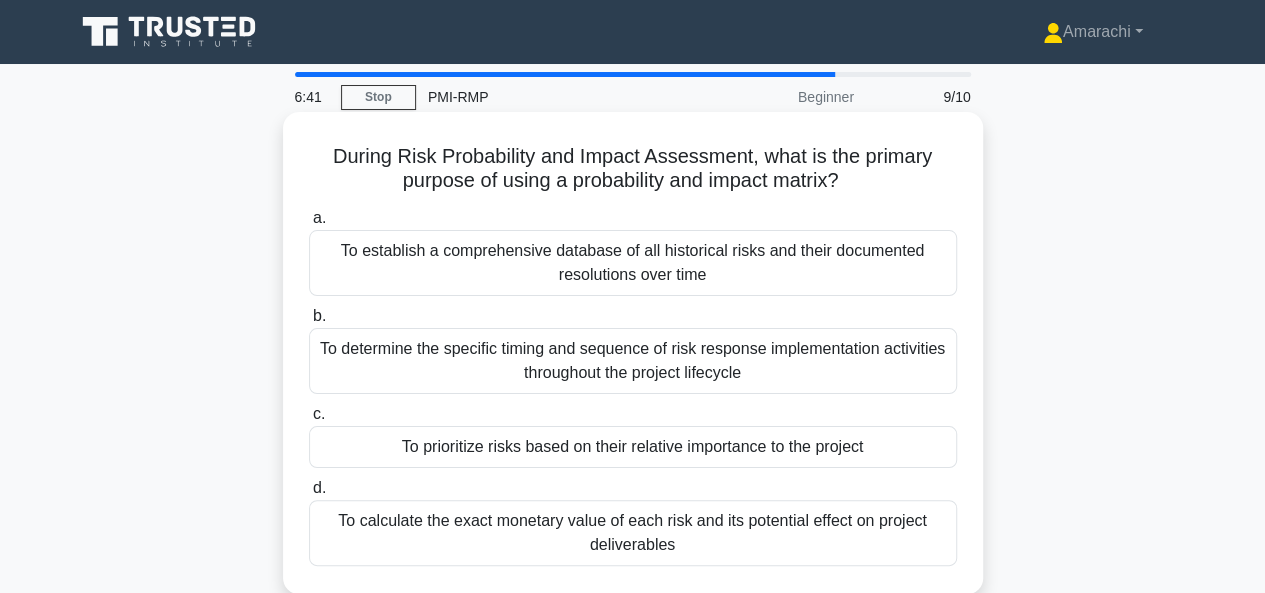 click on "To prioritize risks based on their relative importance to the project" at bounding box center (633, 447) 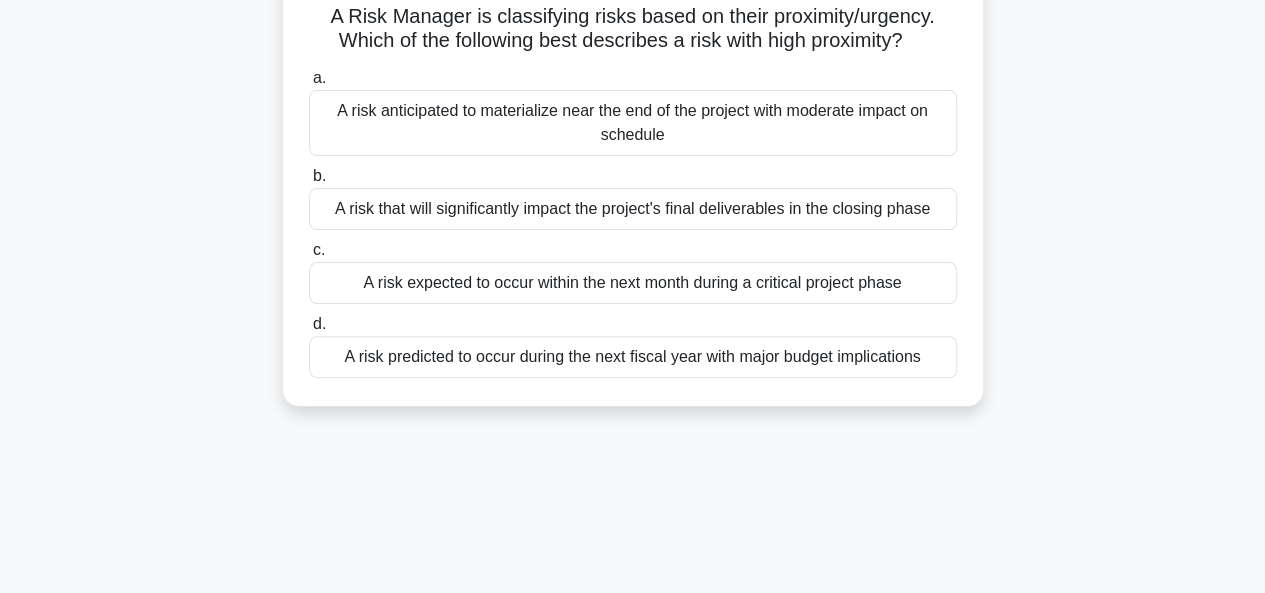 scroll, scrollTop: 0, scrollLeft: 0, axis: both 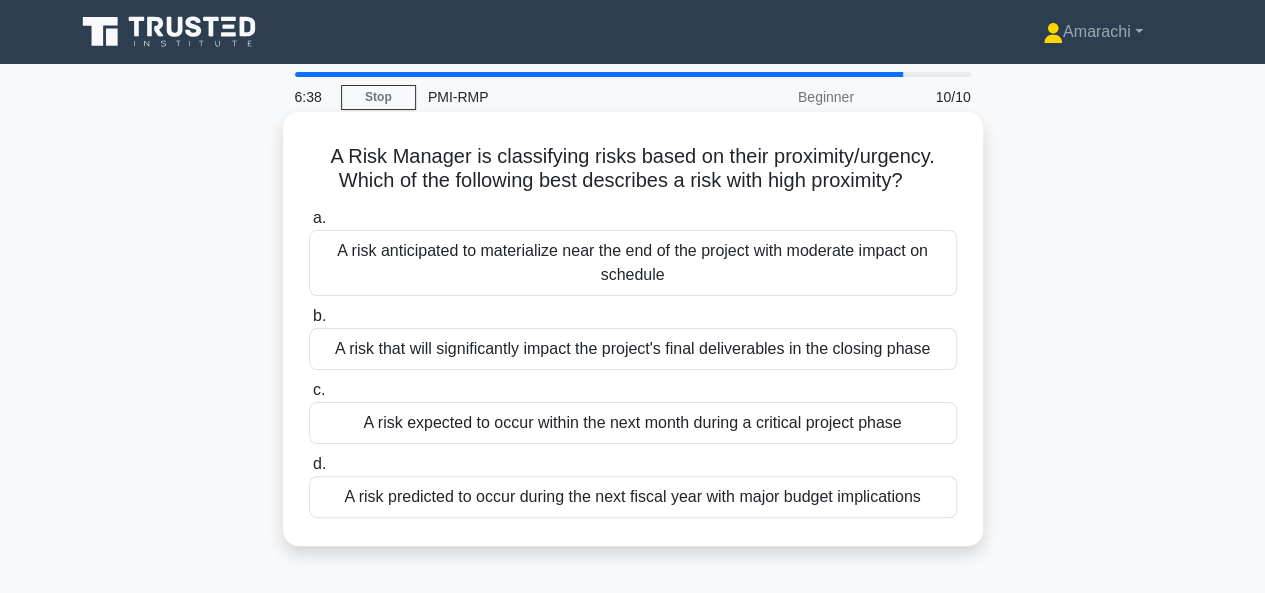 click on "A risk anticipated to materialize near the end of the project with moderate impact on schedule" at bounding box center (633, 263) 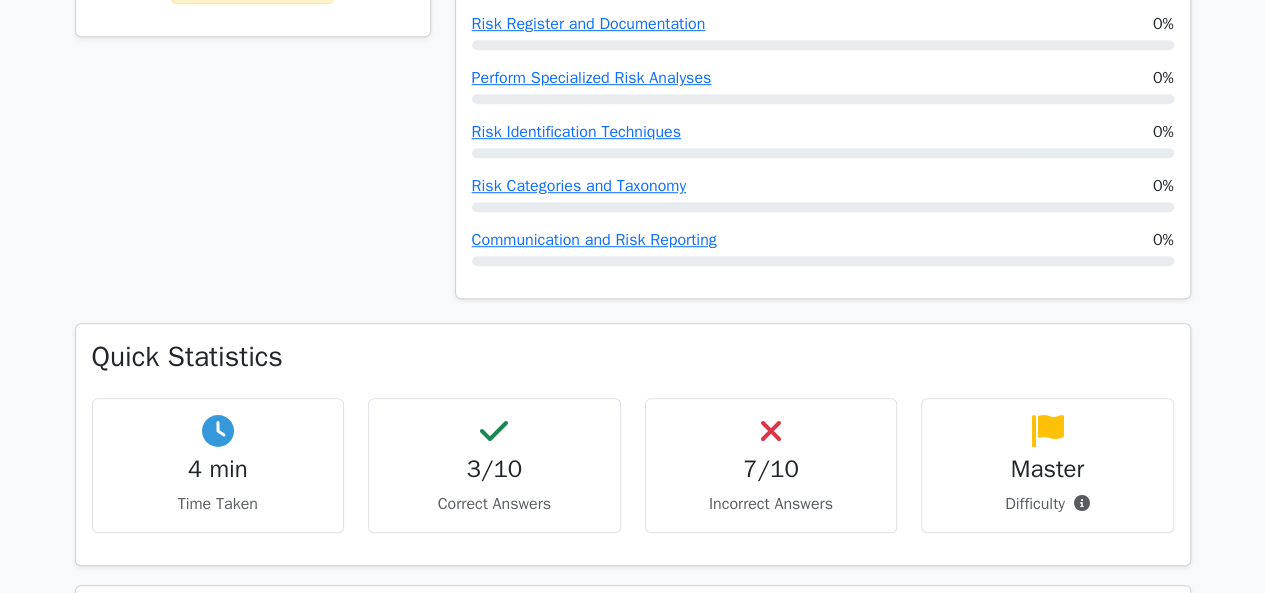 scroll, scrollTop: 951, scrollLeft: 0, axis: vertical 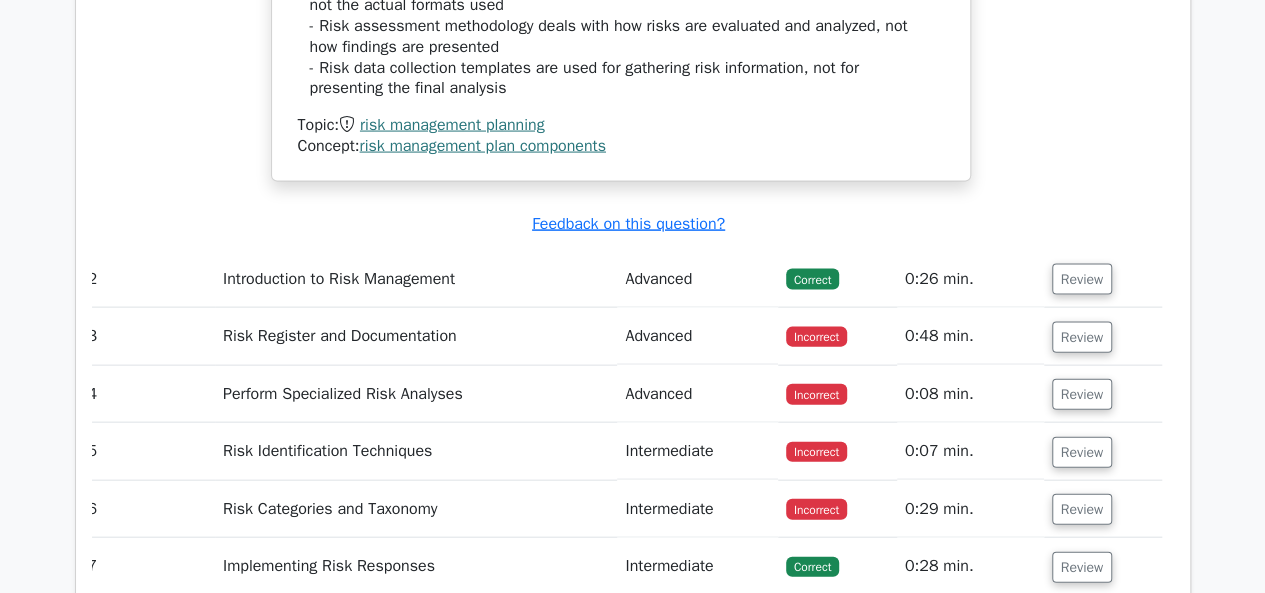 click on "Advanced" at bounding box center [697, 279] 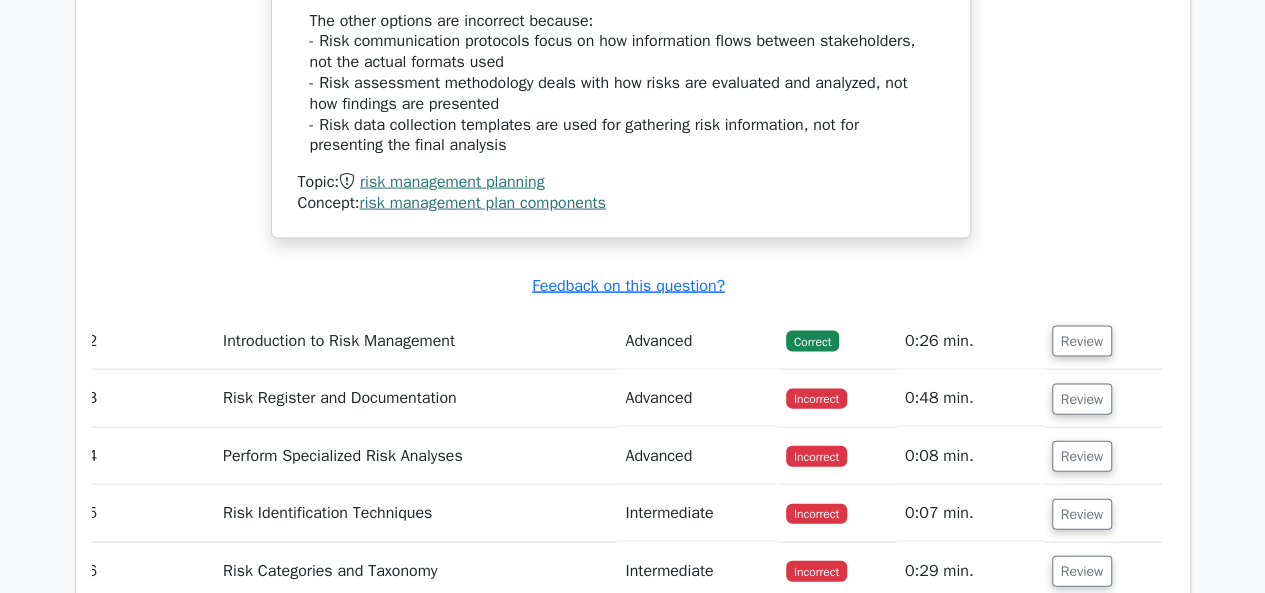 scroll, scrollTop: 1993, scrollLeft: 0, axis: vertical 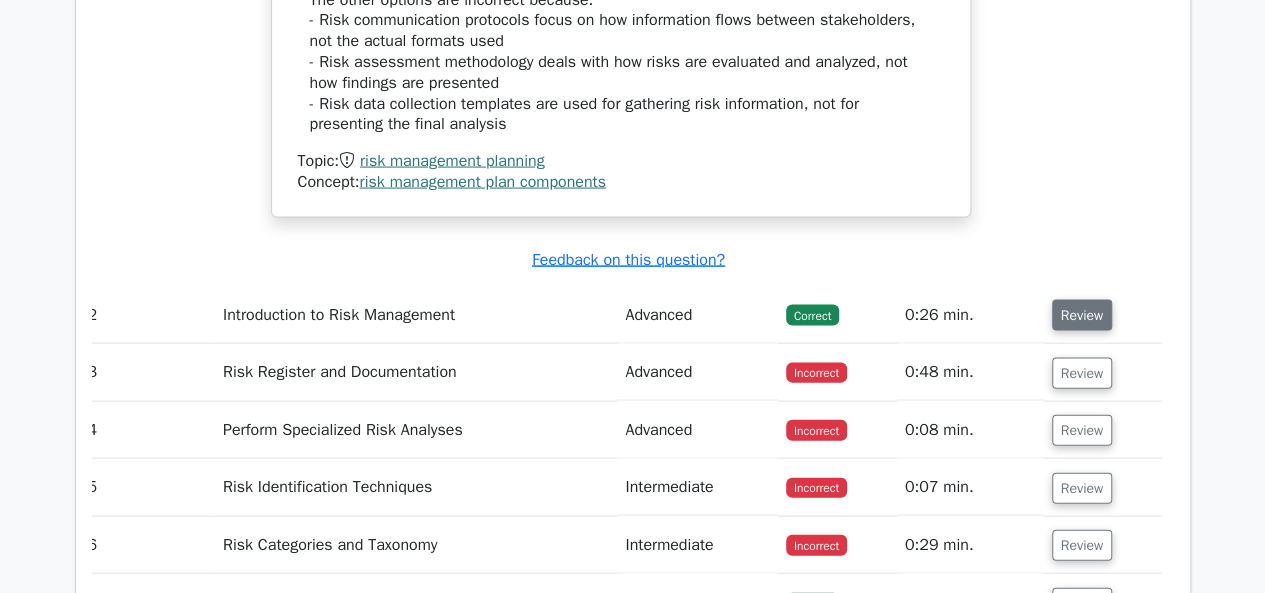 click on "Review" at bounding box center (1082, 315) 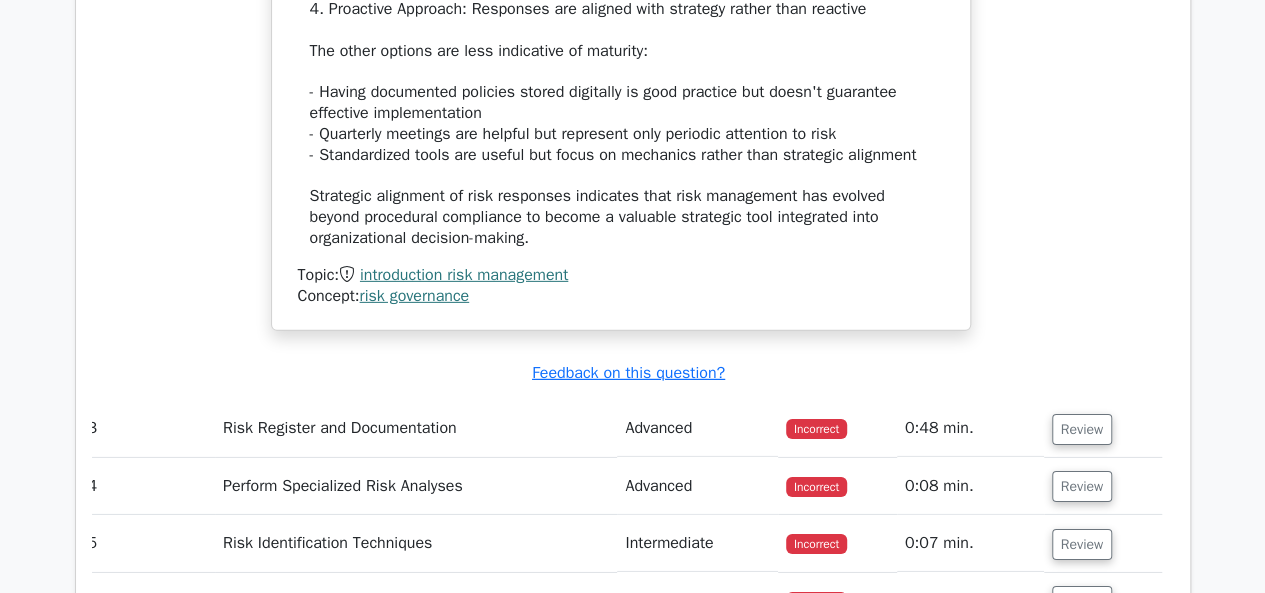scroll, scrollTop: 3210, scrollLeft: 0, axis: vertical 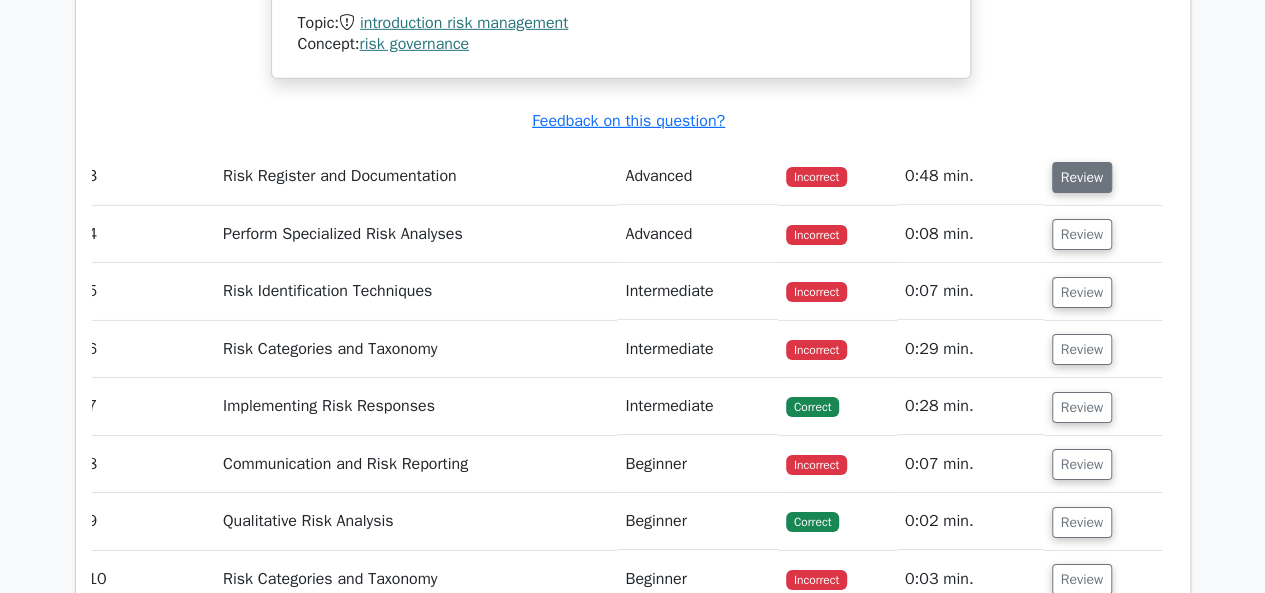 click on "Review" at bounding box center [1082, 177] 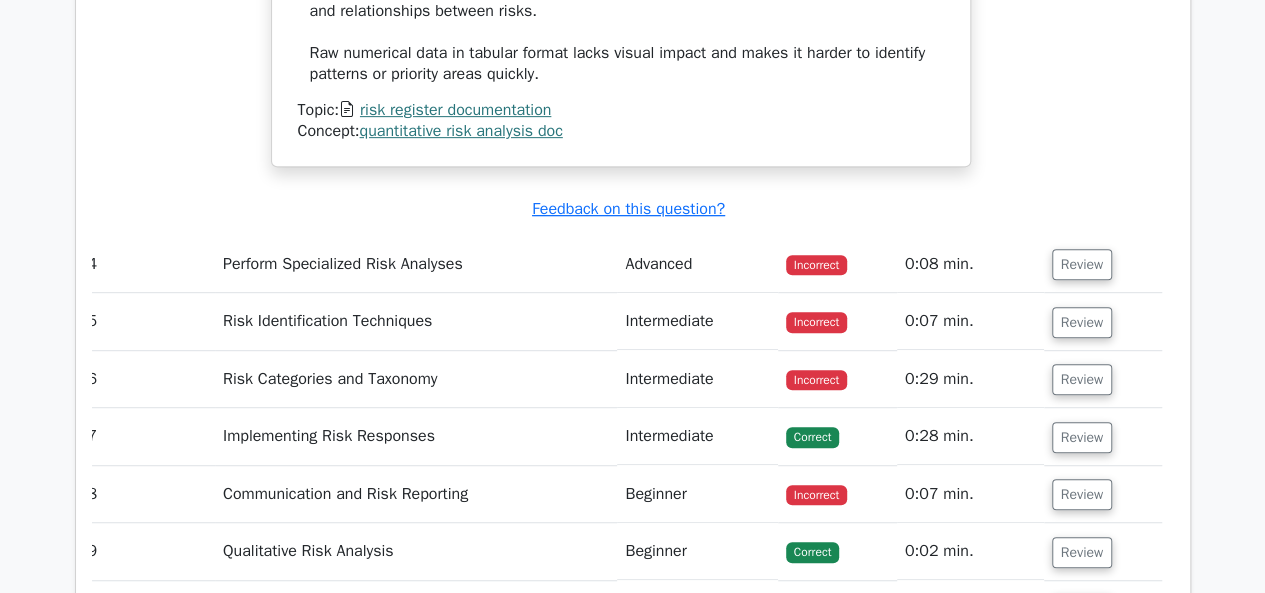 scroll, scrollTop: 4232, scrollLeft: 0, axis: vertical 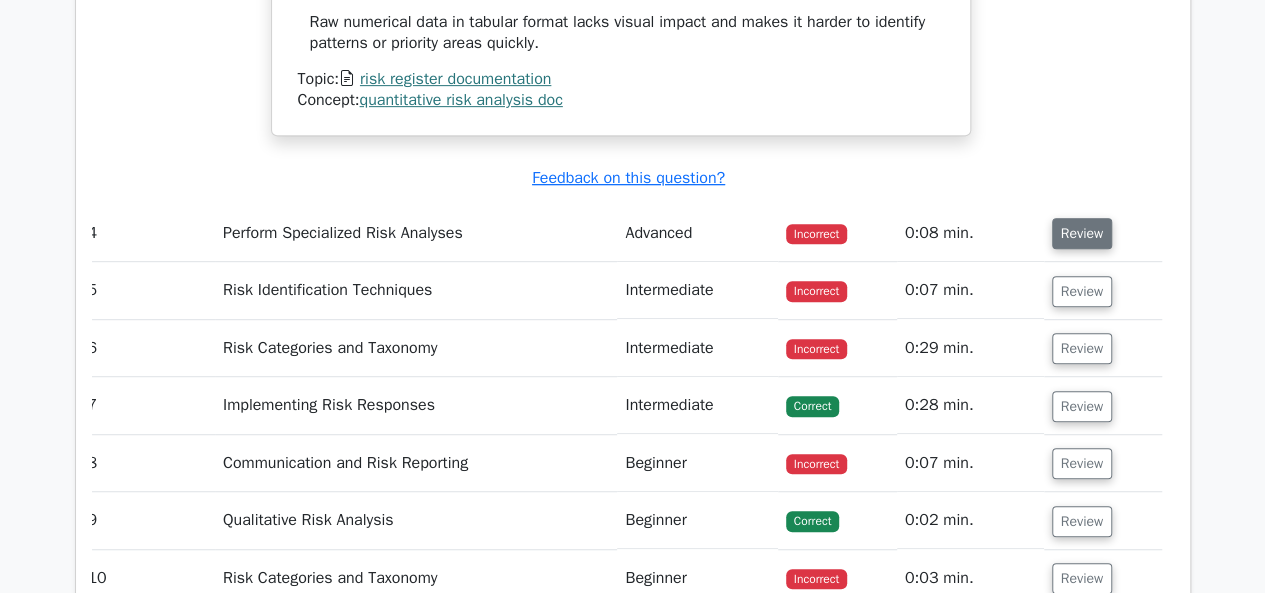 click on "Review" at bounding box center (1082, 233) 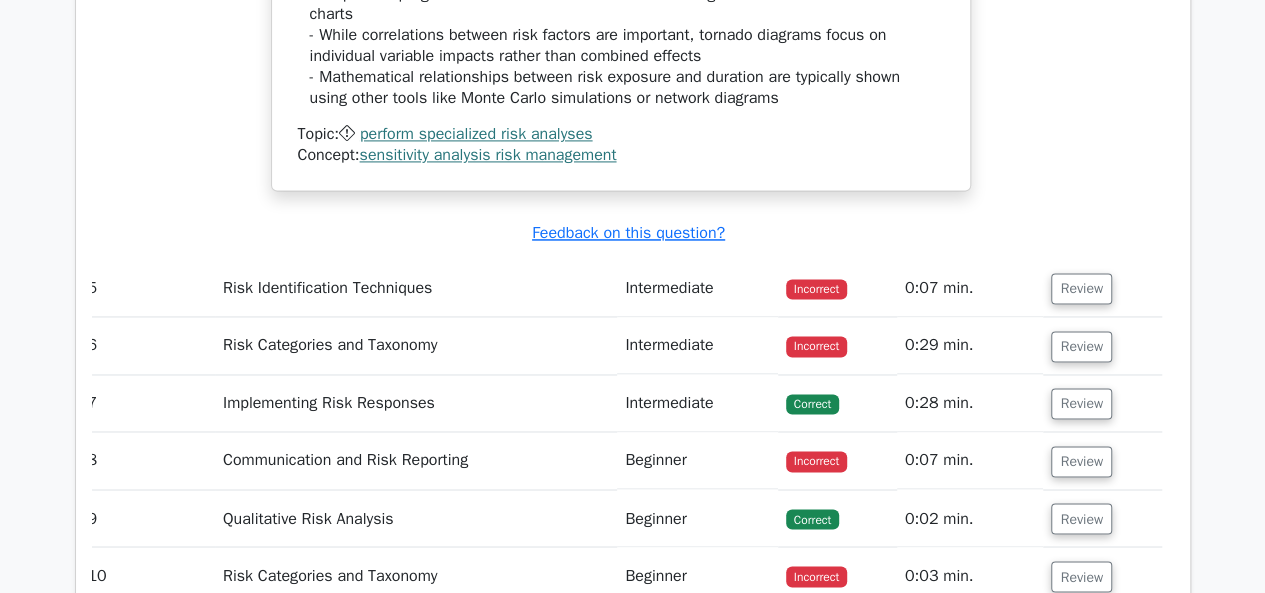 scroll, scrollTop: 5218, scrollLeft: 0, axis: vertical 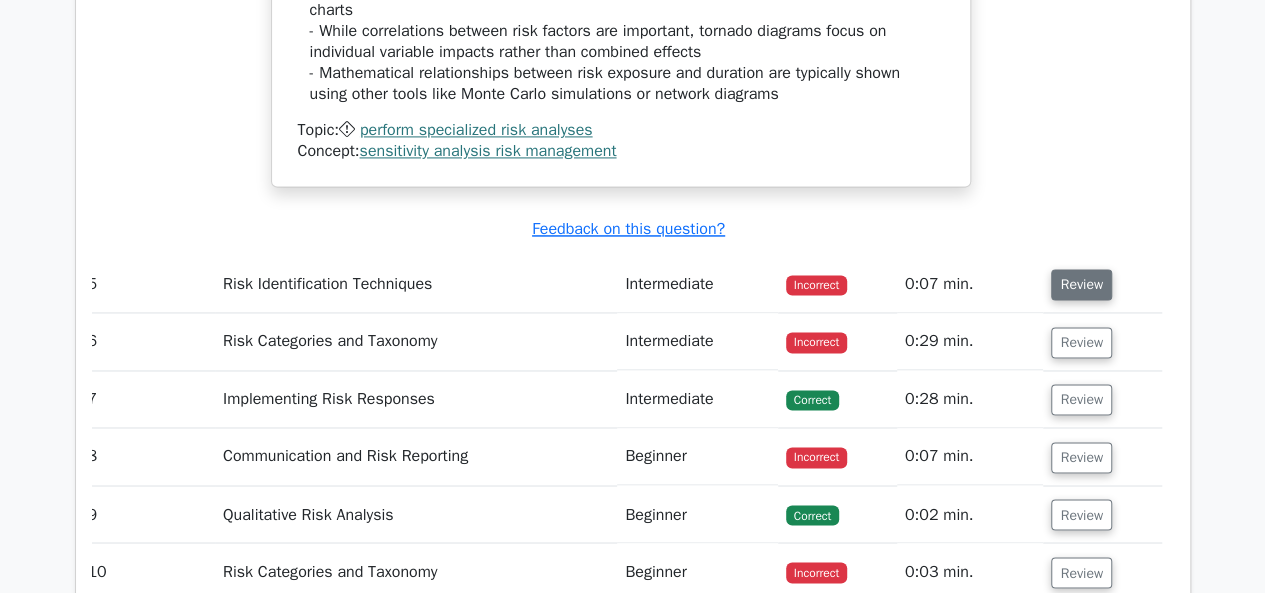 click on "Review" at bounding box center [1081, 284] 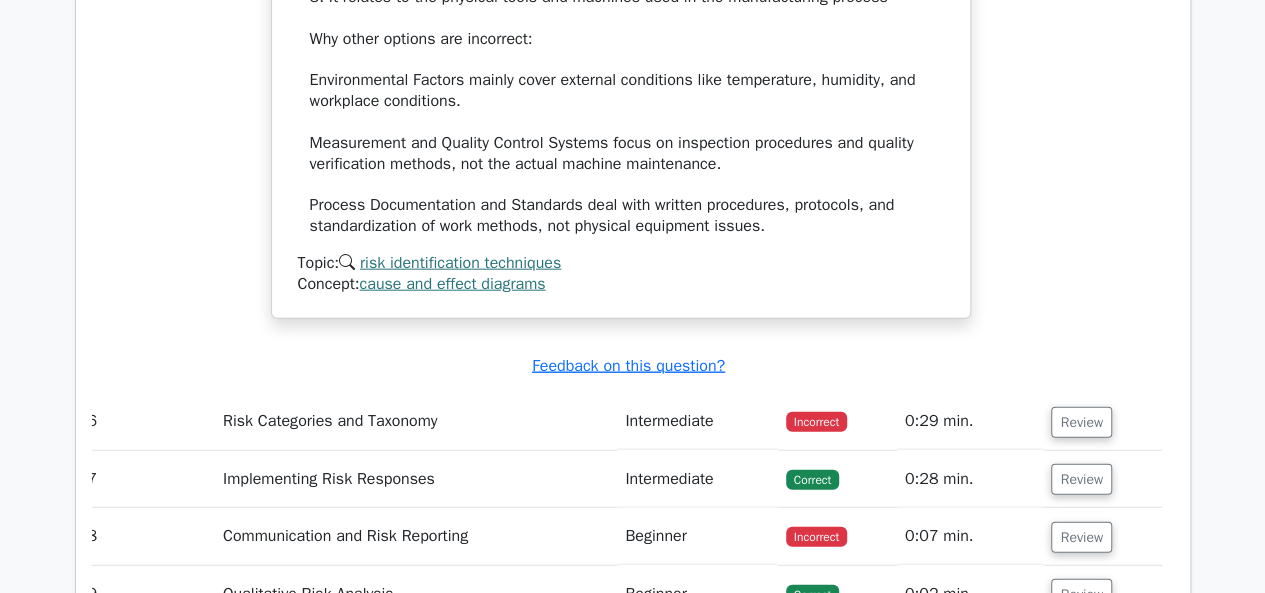 scroll, scrollTop: 6078, scrollLeft: 0, axis: vertical 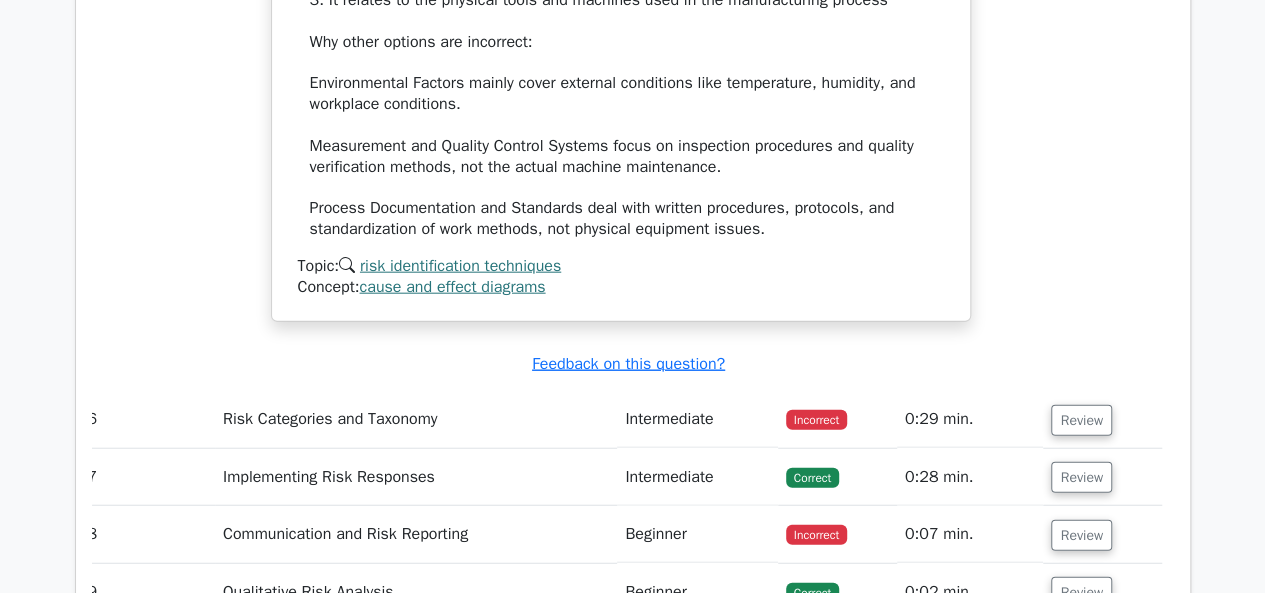 click on "Review" at bounding box center [1081, 420] 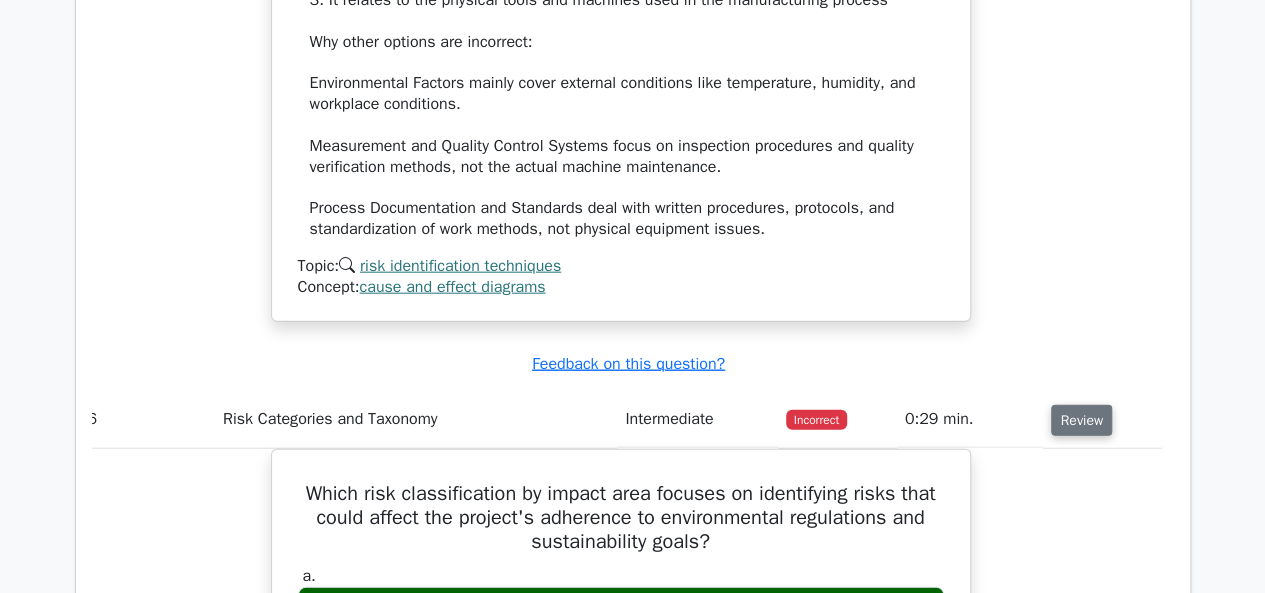 click on "Review" at bounding box center [1081, 420] 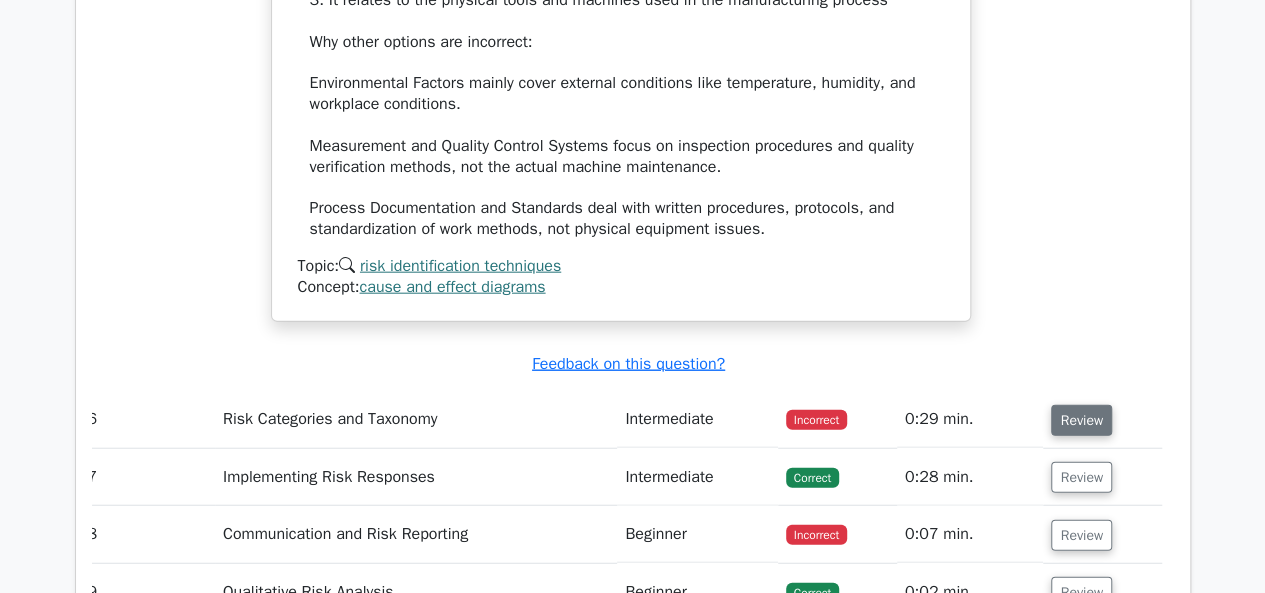 click on "Review" at bounding box center (1081, 420) 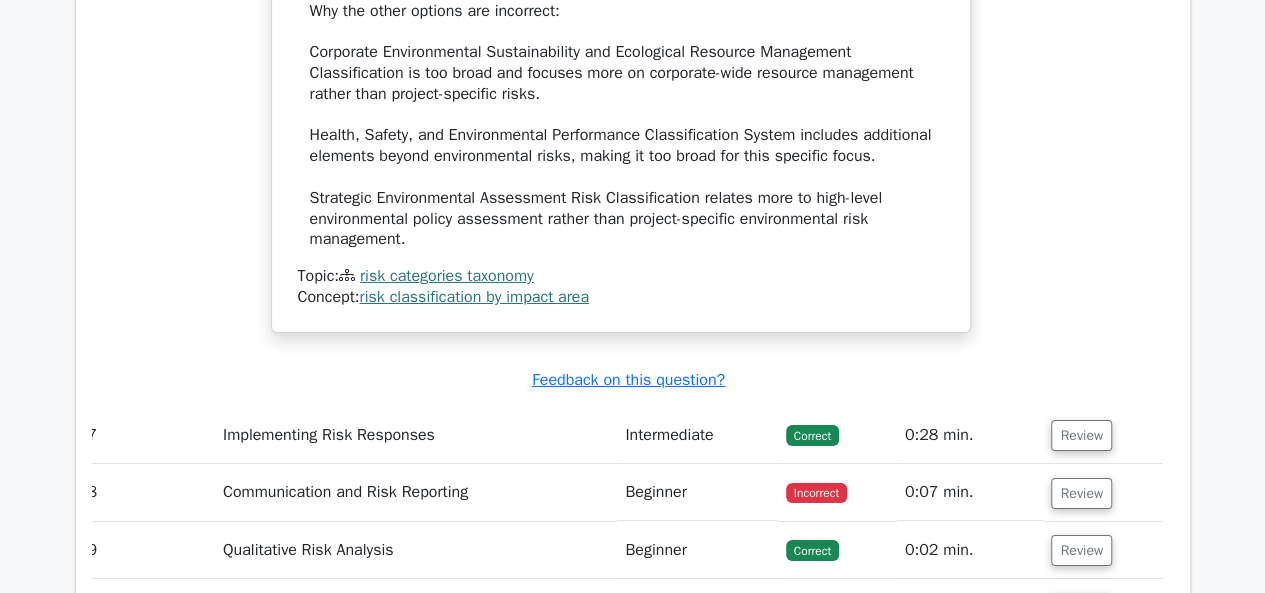 scroll, scrollTop: 7188, scrollLeft: 0, axis: vertical 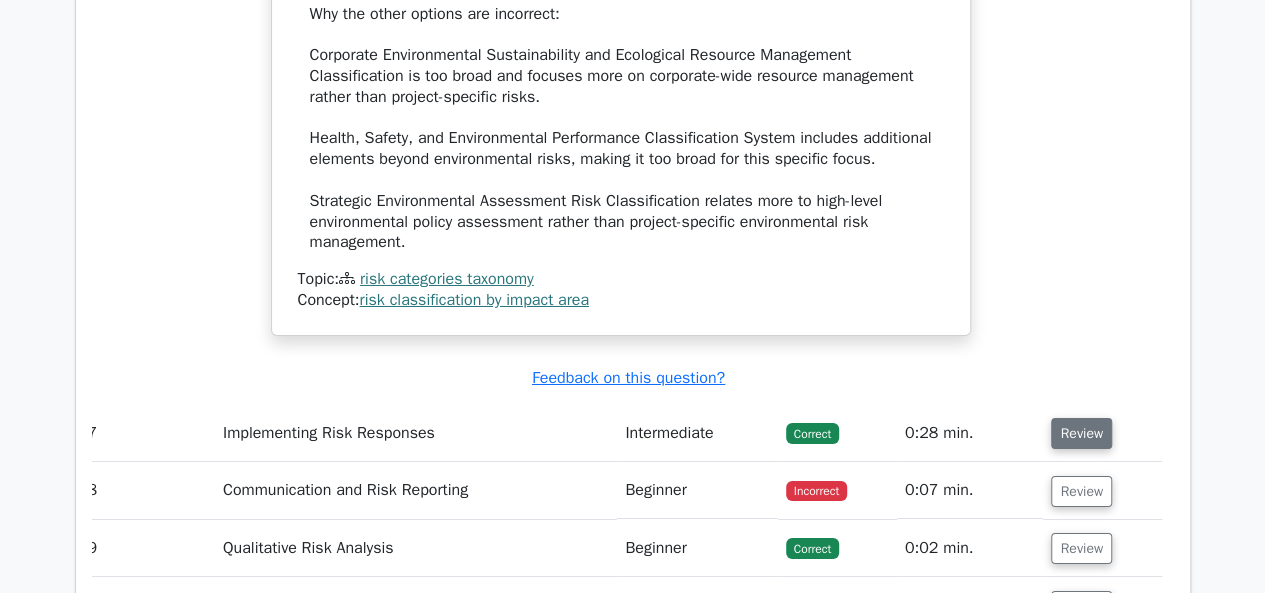 click on "Review" at bounding box center [1081, 433] 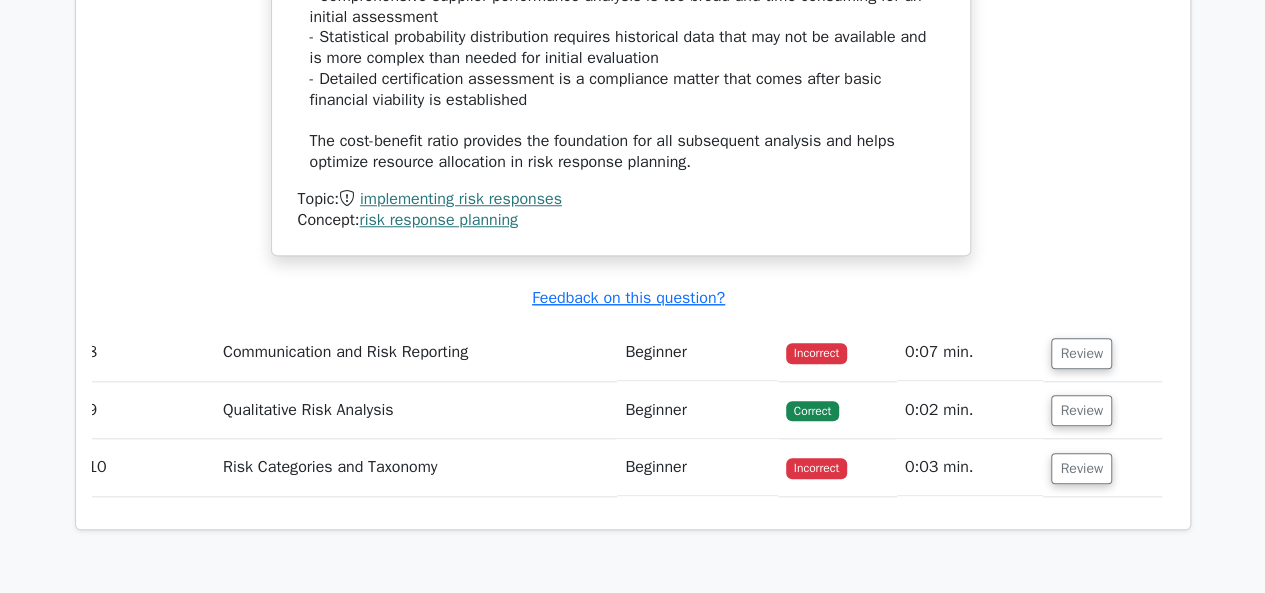 scroll, scrollTop: 8393, scrollLeft: 0, axis: vertical 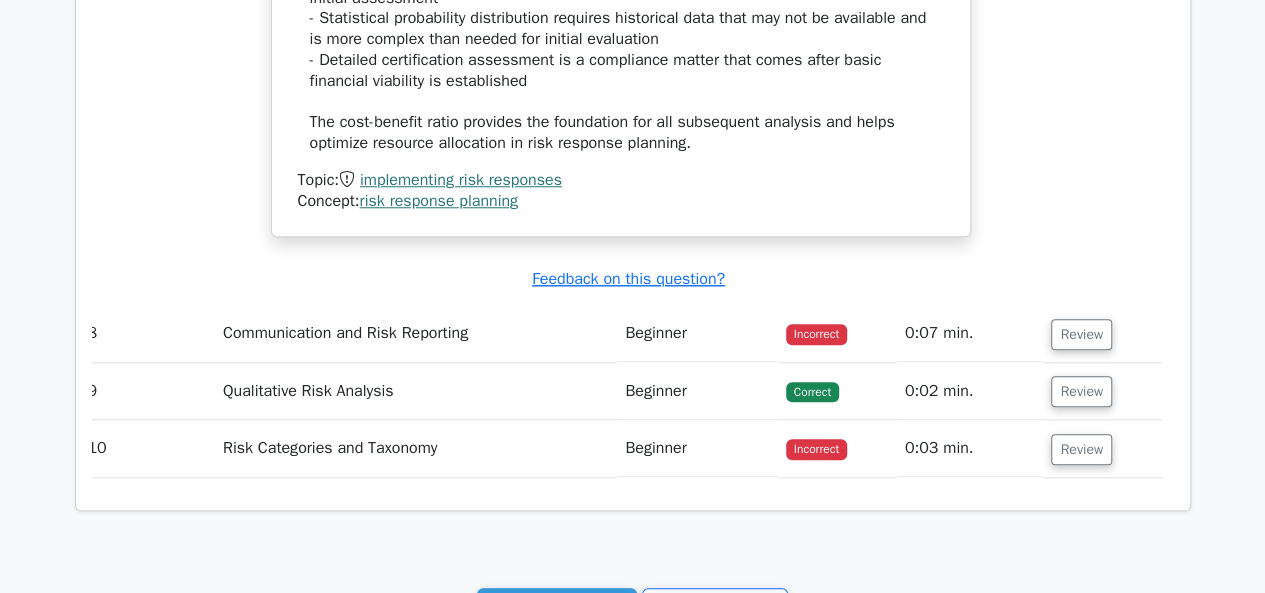 click on "Review" at bounding box center [1102, 333] 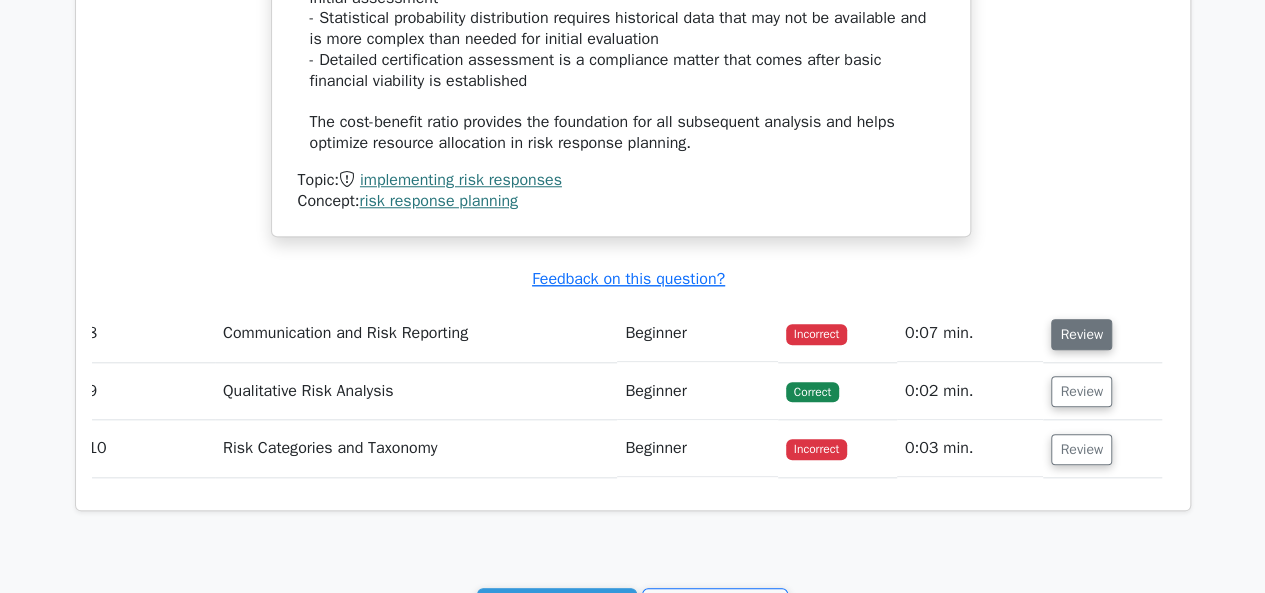 click on "Review" at bounding box center [1081, 334] 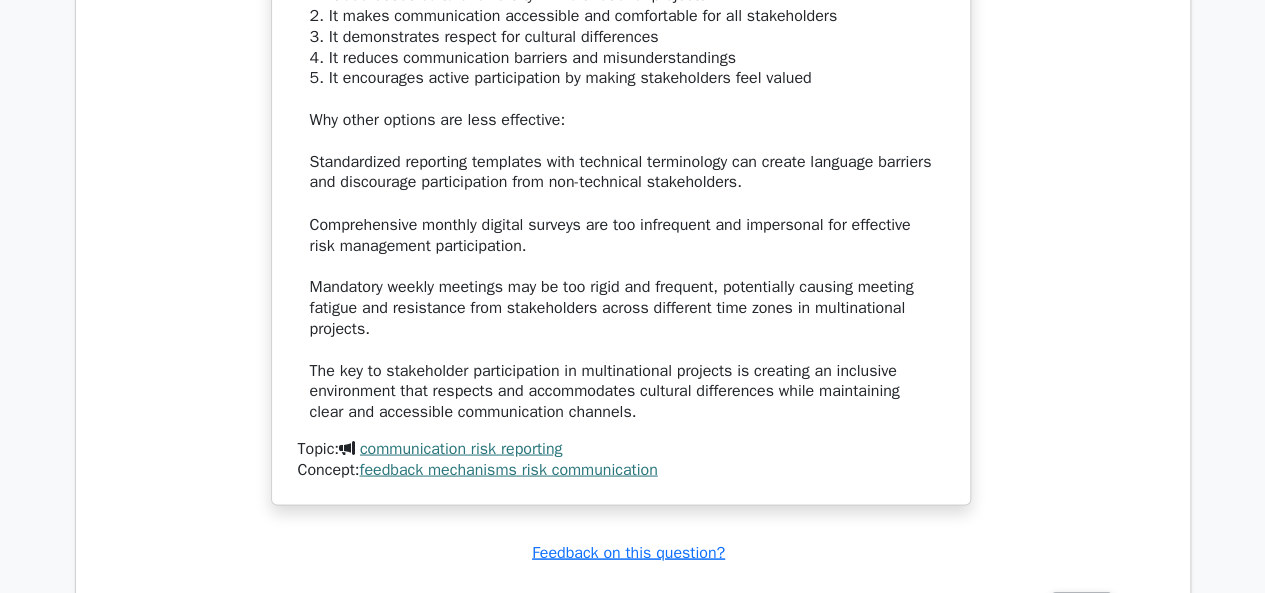 scroll, scrollTop: 9591, scrollLeft: 0, axis: vertical 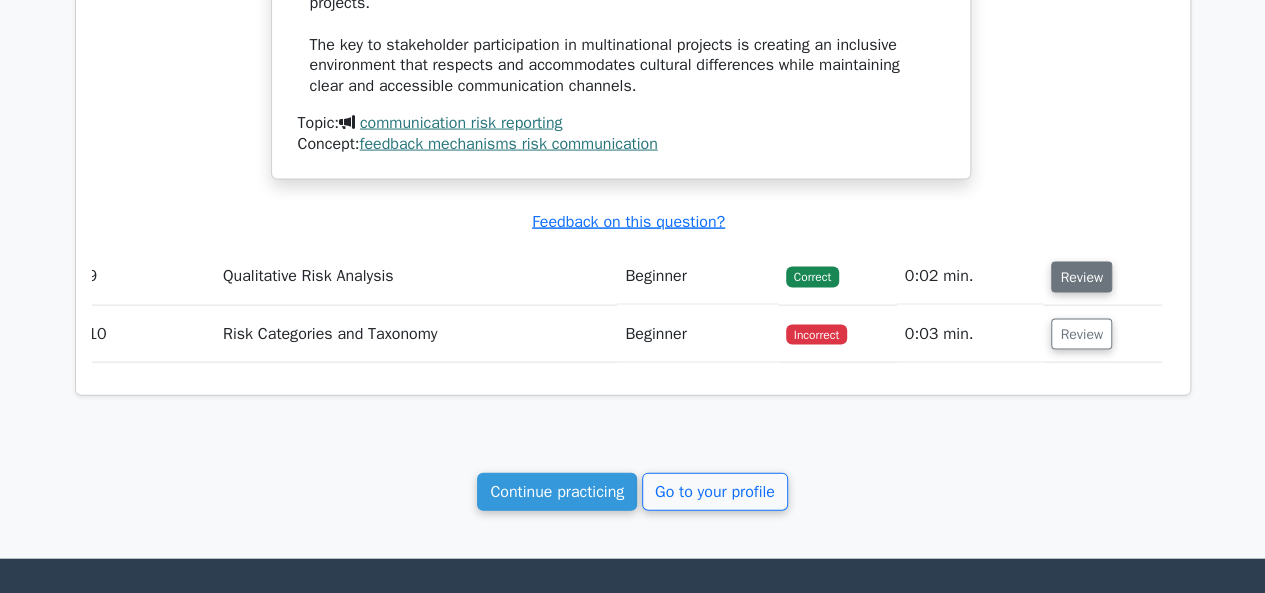 click on "Review" at bounding box center (1081, 277) 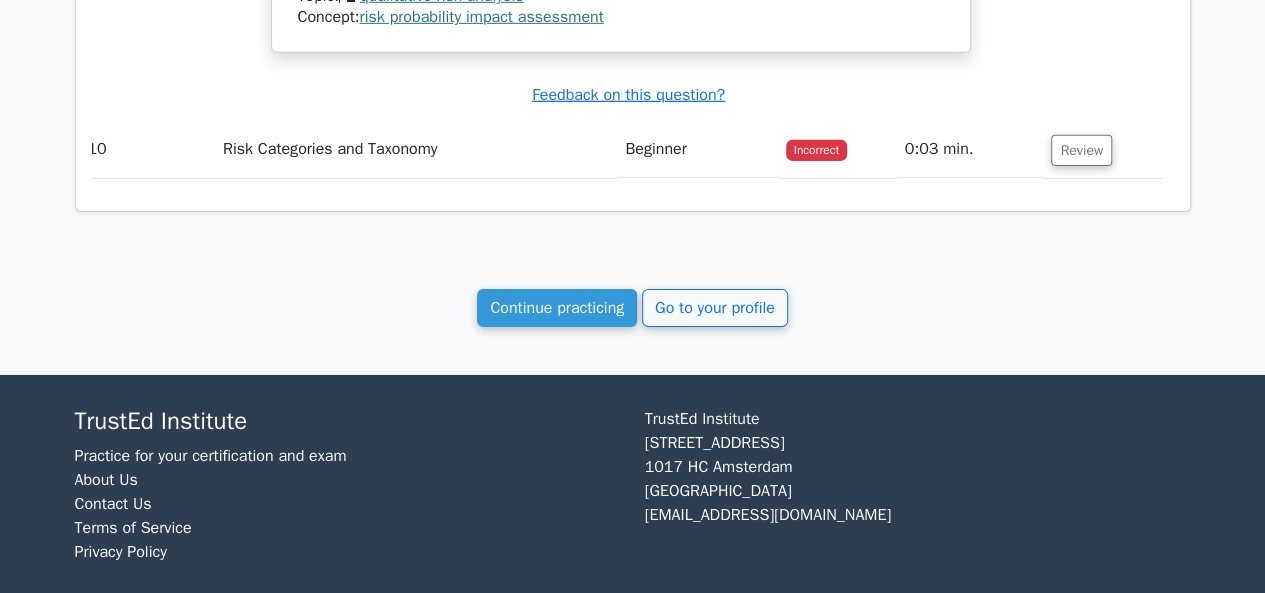 scroll, scrollTop: 10757, scrollLeft: 0, axis: vertical 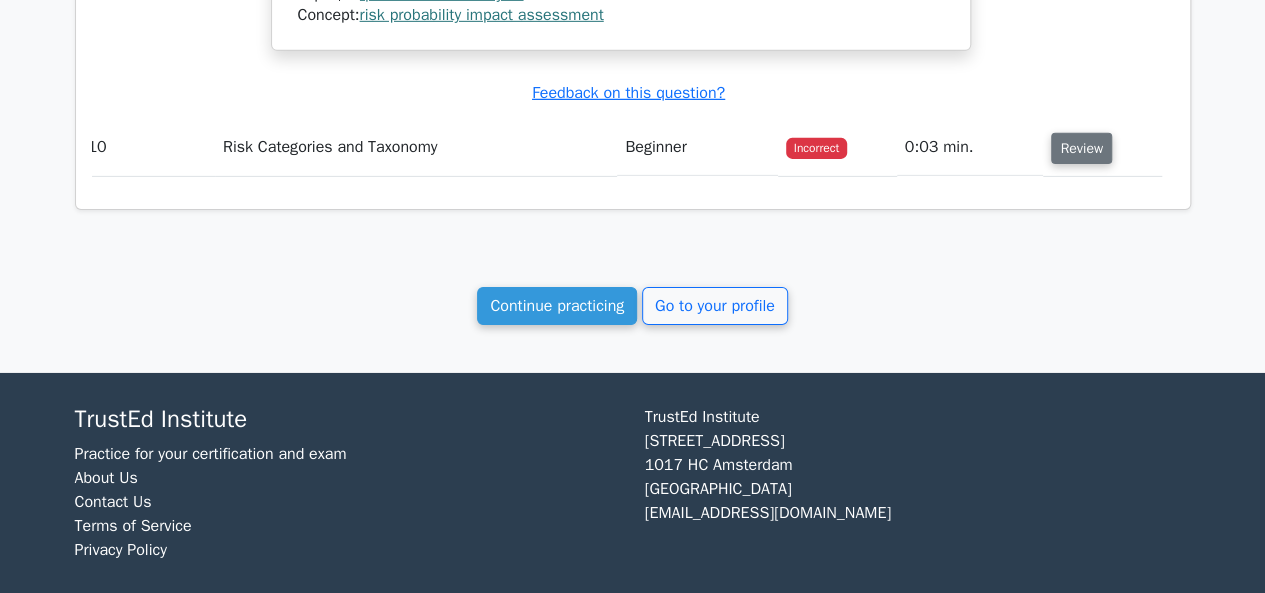 click on "Review" at bounding box center [1081, 148] 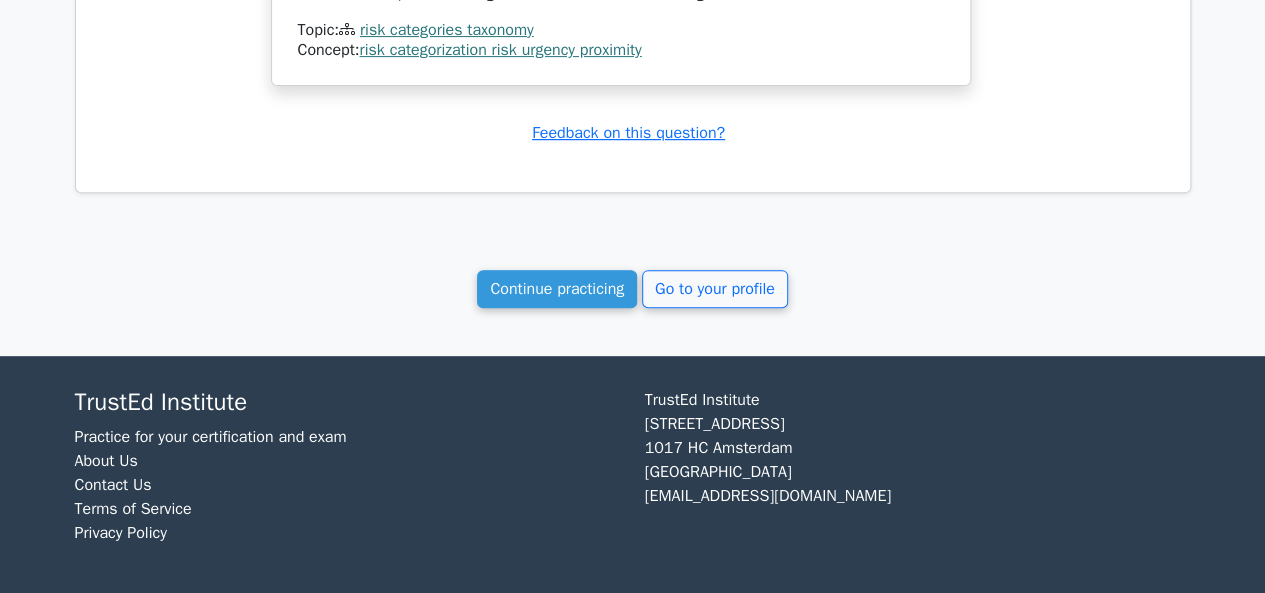 scroll, scrollTop: 11711, scrollLeft: 0, axis: vertical 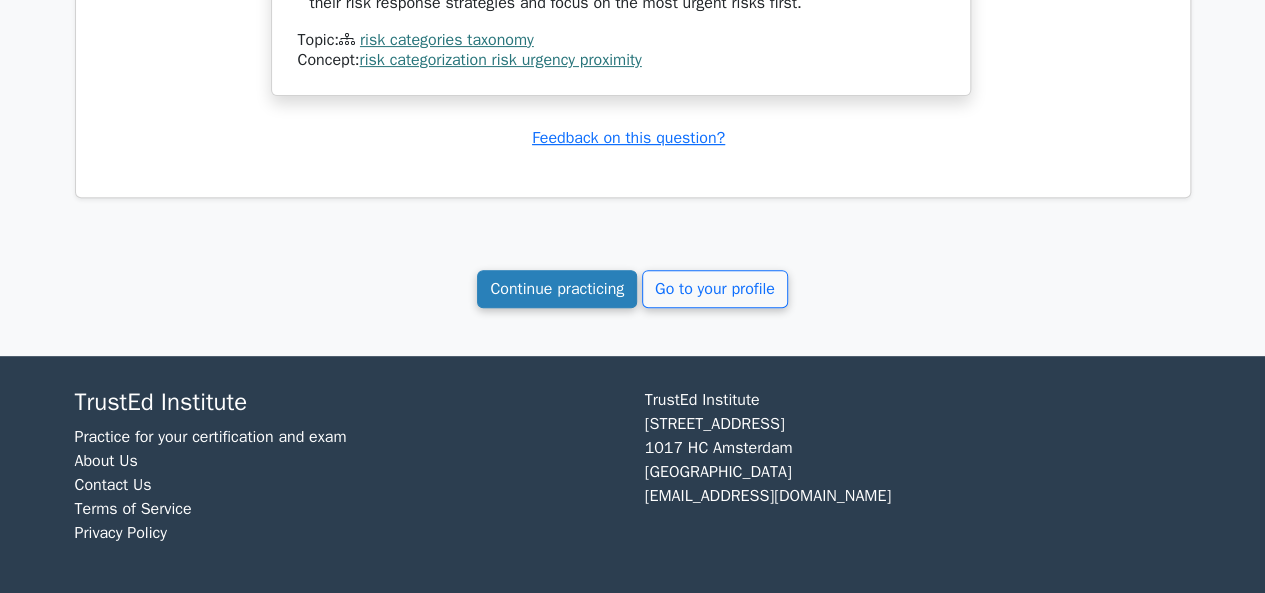 click on "Continue practicing" at bounding box center (557, 289) 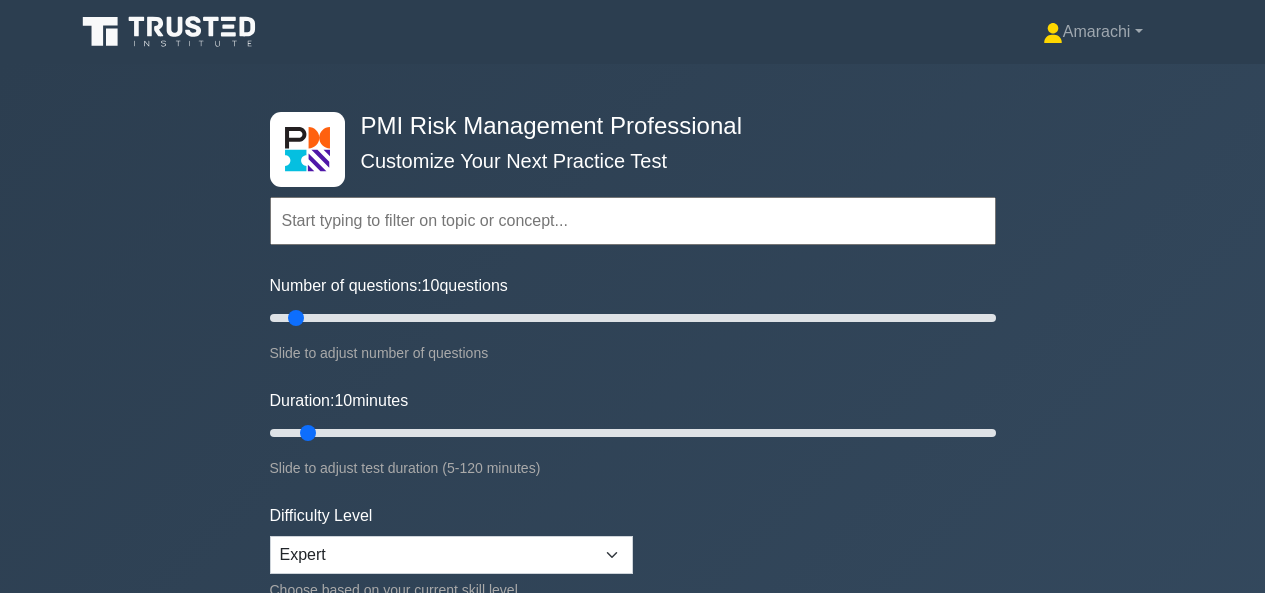 scroll, scrollTop: 883, scrollLeft: 0, axis: vertical 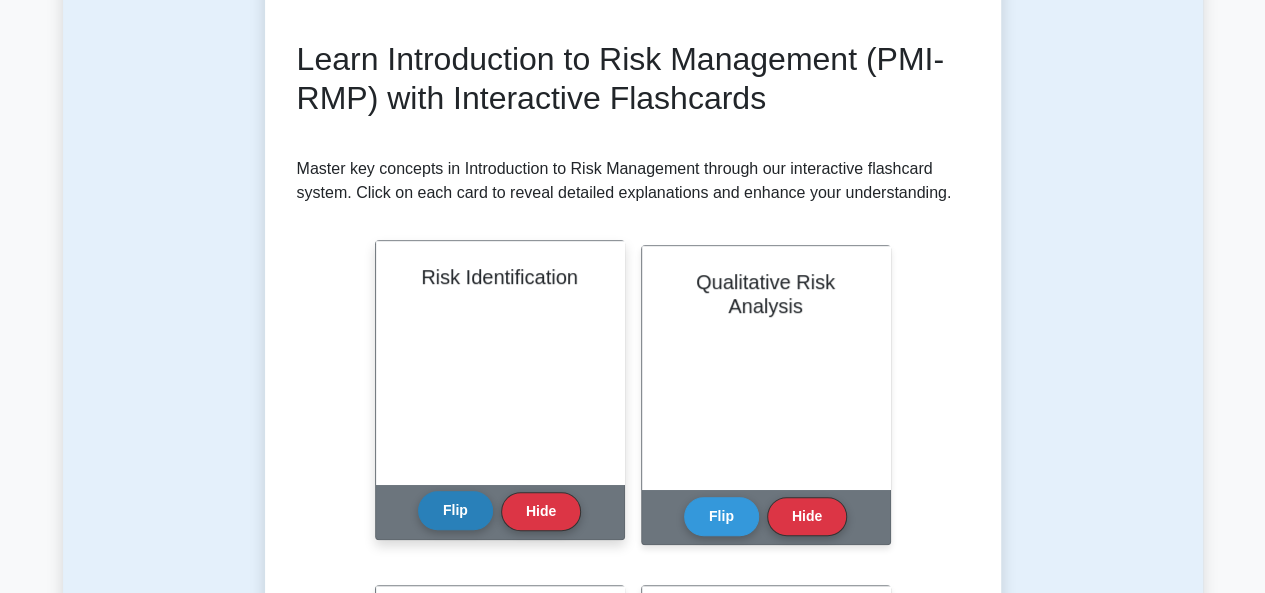 click on "Flip" at bounding box center [455, 510] 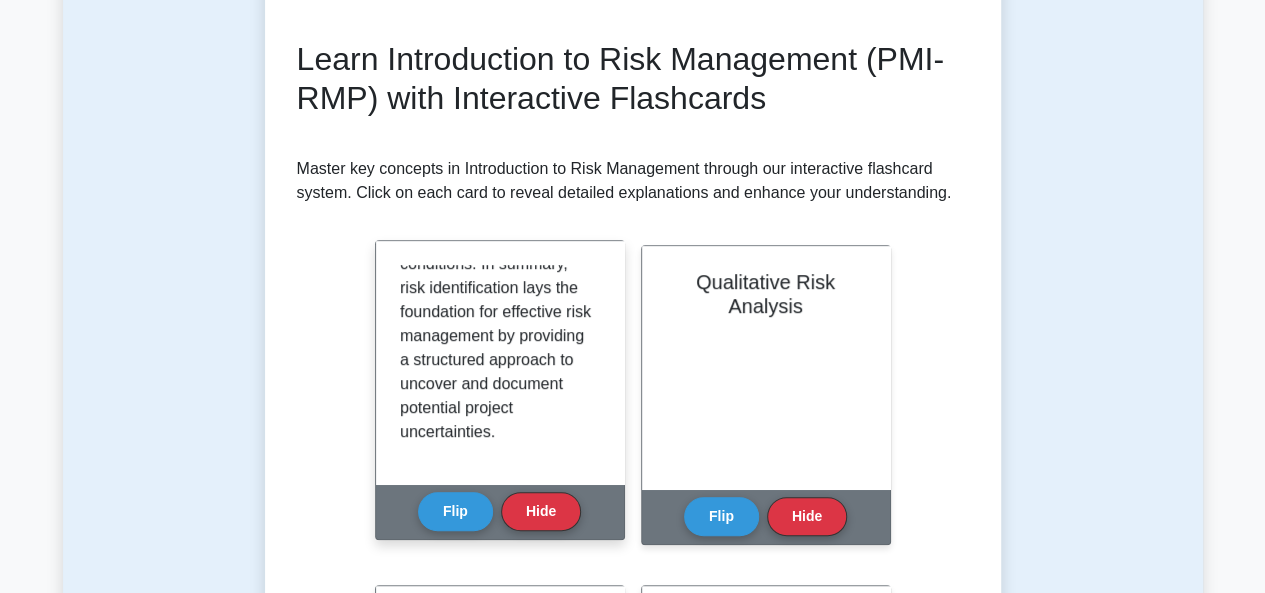 scroll, scrollTop: 1979, scrollLeft: 0, axis: vertical 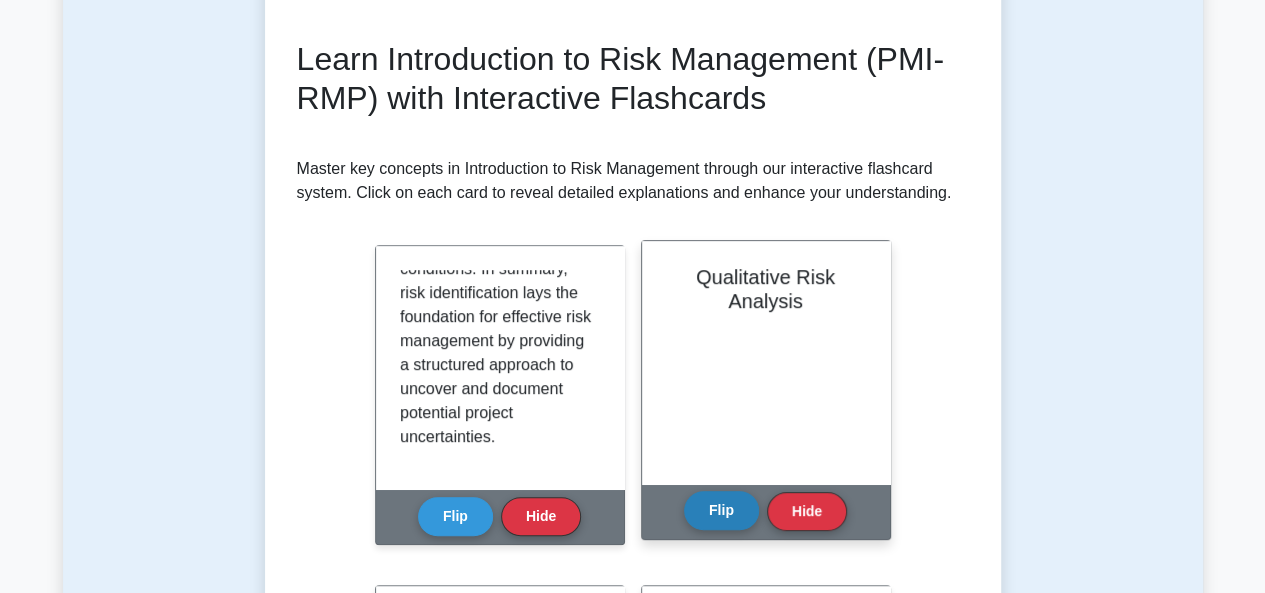 click on "Flip" at bounding box center (721, 510) 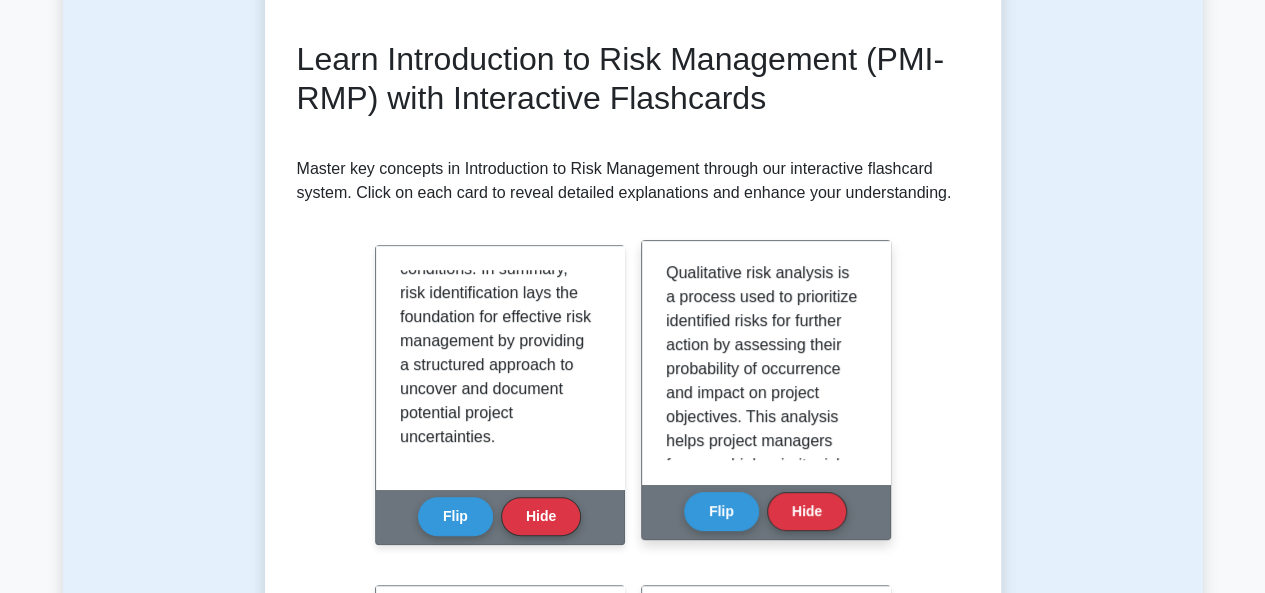 scroll, scrollTop: 0, scrollLeft: 0, axis: both 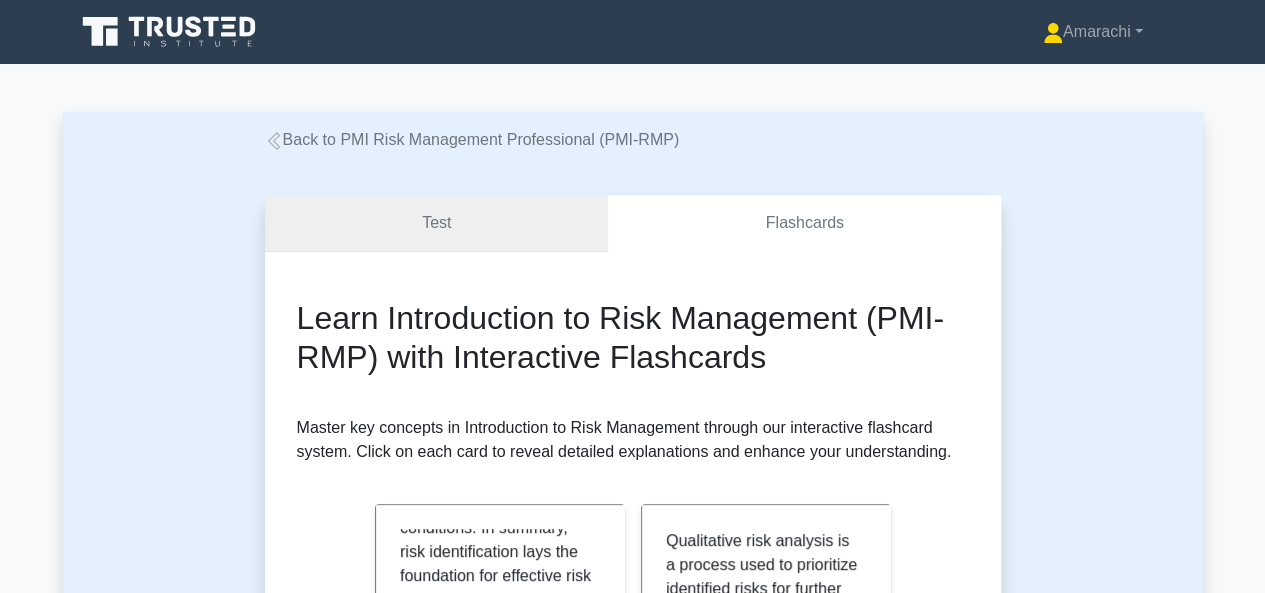 click on "Test" at bounding box center (437, 223) 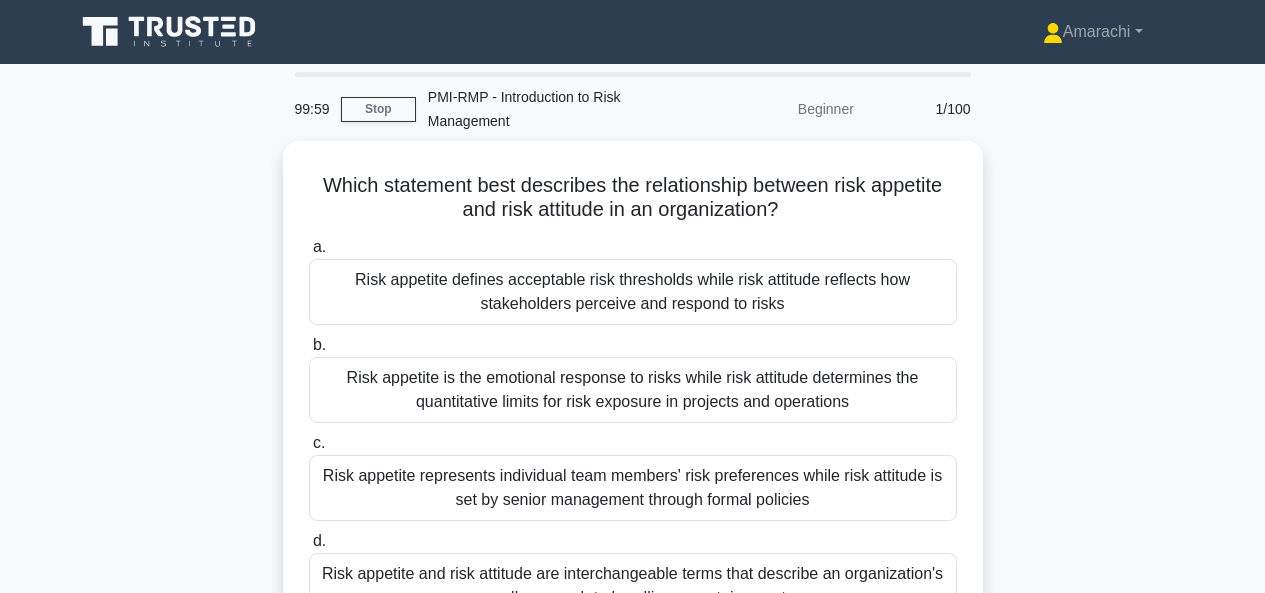 scroll, scrollTop: 0, scrollLeft: 0, axis: both 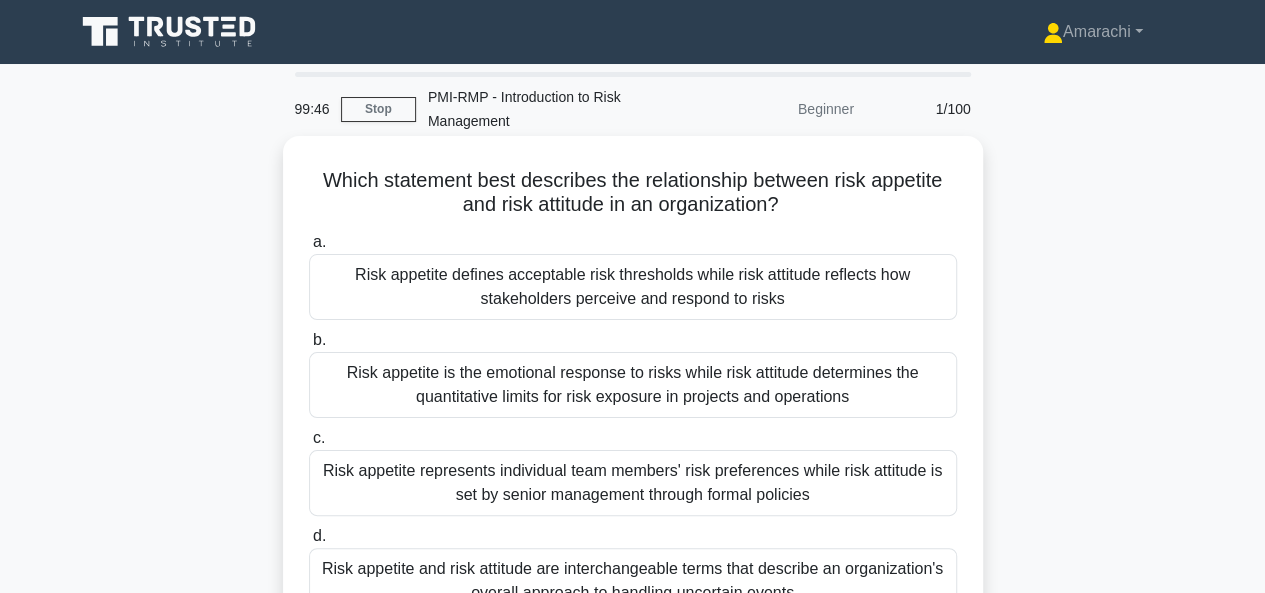click on "Risk appetite defines acceptable risk thresholds while risk attitude reflects how stakeholders perceive and respond to risks" at bounding box center [633, 287] 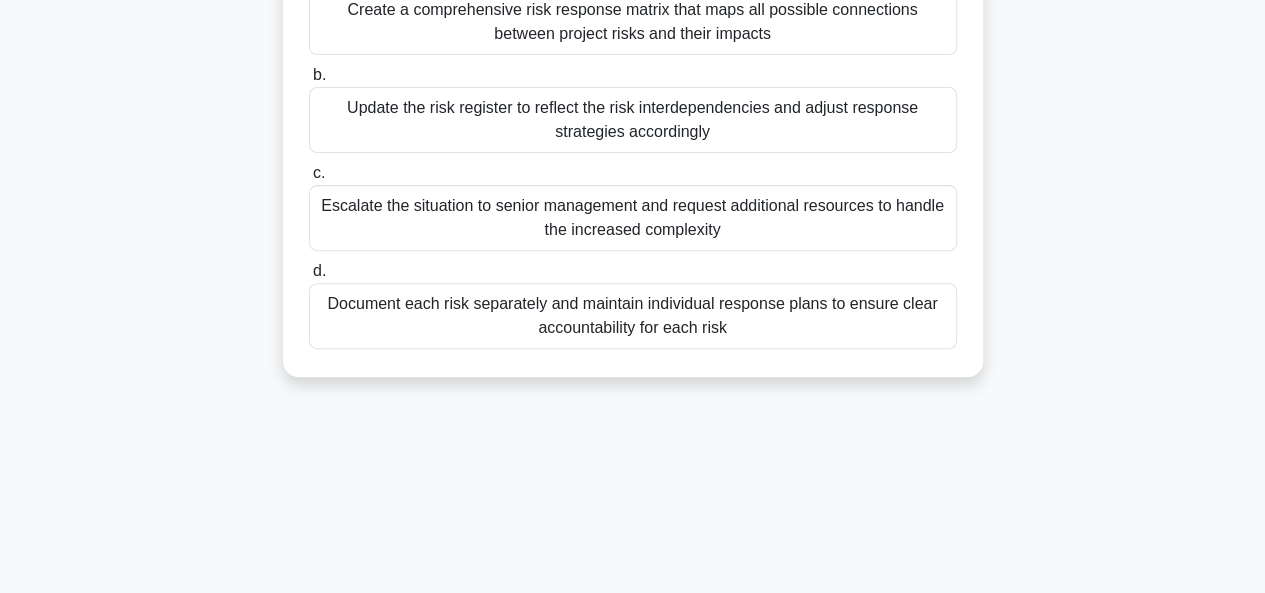 scroll, scrollTop: 231, scrollLeft: 0, axis: vertical 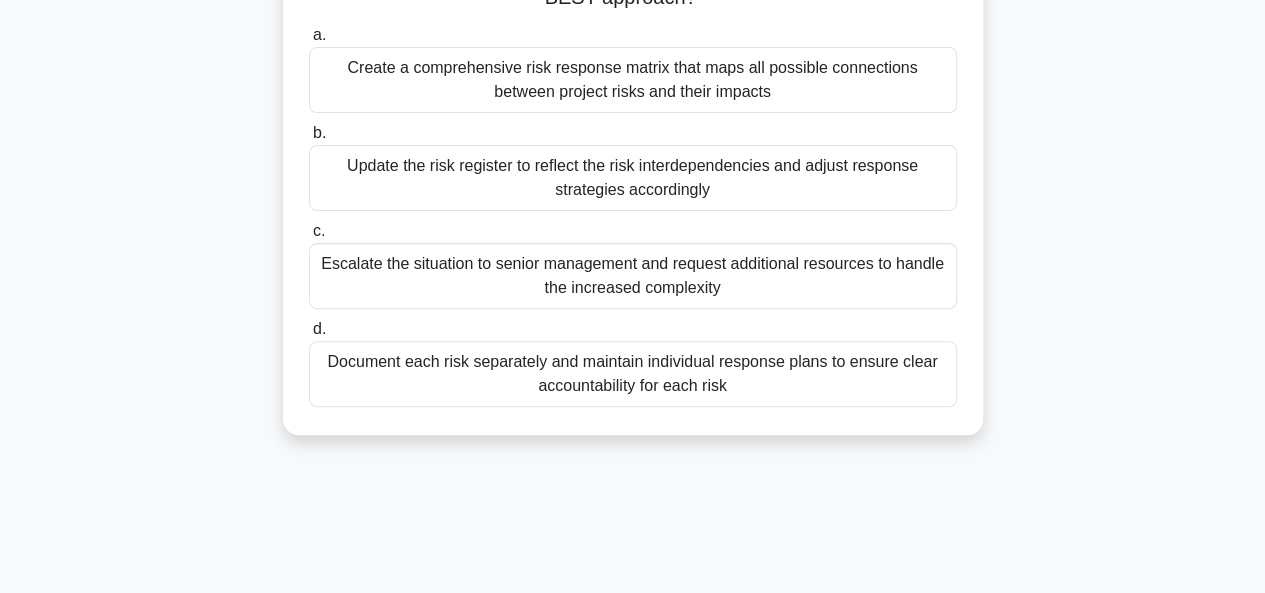 click on "Update the risk register to reflect the risk interdependencies and adjust response strategies accordingly" at bounding box center (633, 178) 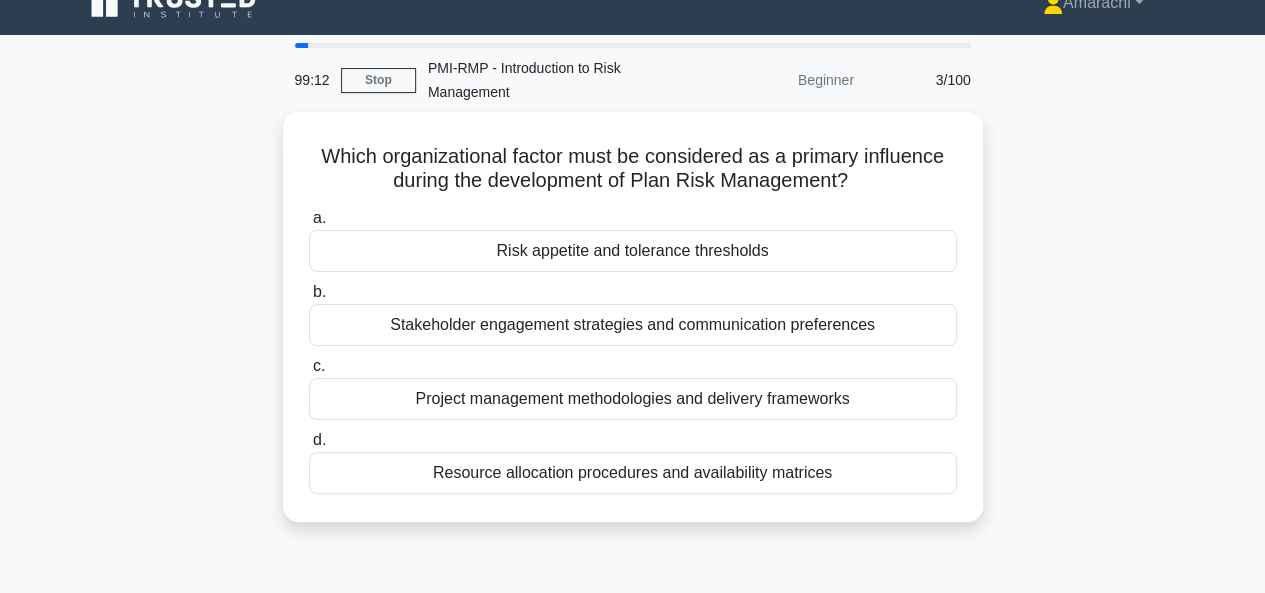 scroll, scrollTop: 0, scrollLeft: 0, axis: both 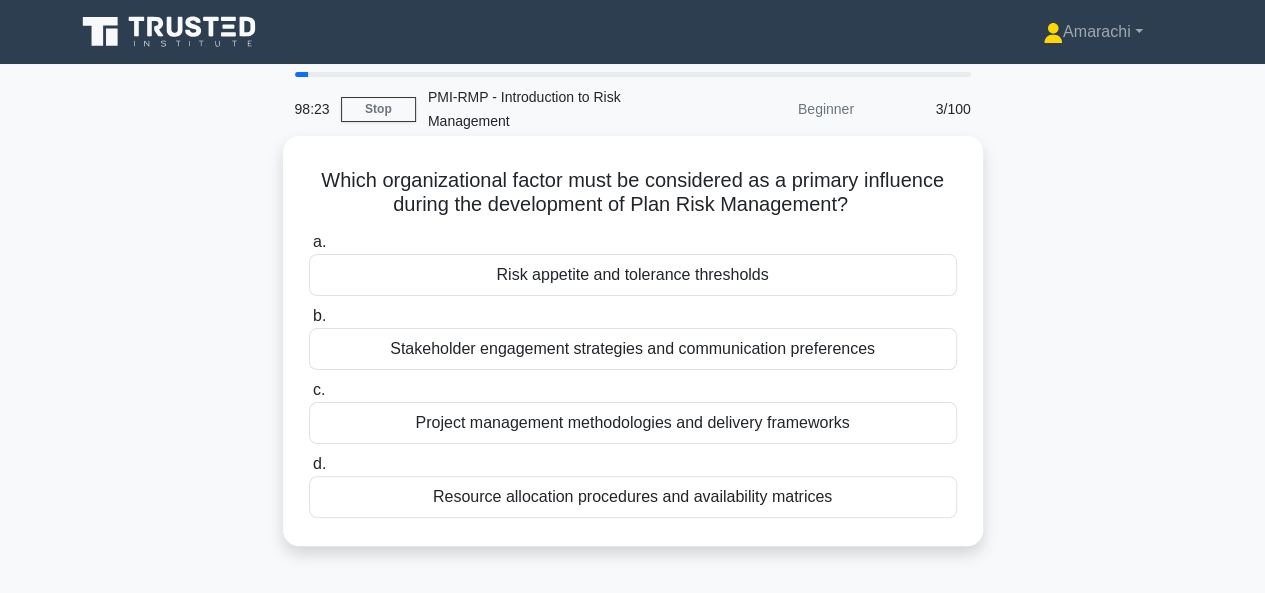 click on "Risk appetite and tolerance thresholds" at bounding box center [633, 275] 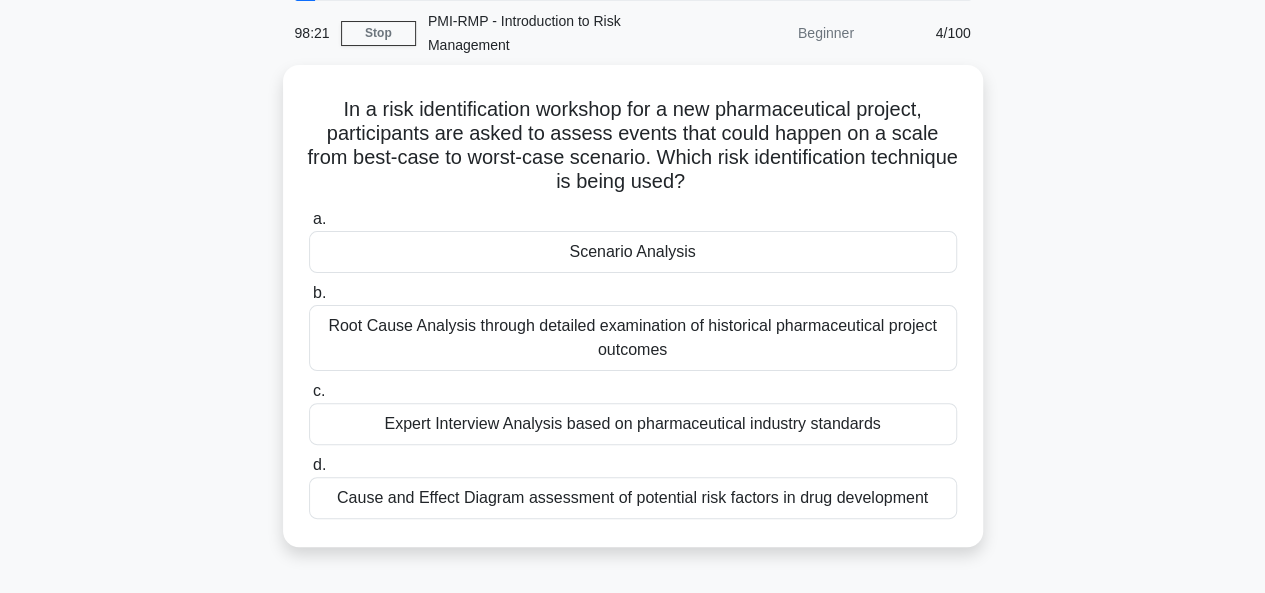 scroll, scrollTop: 78, scrollLeft: 0, axis: vertical 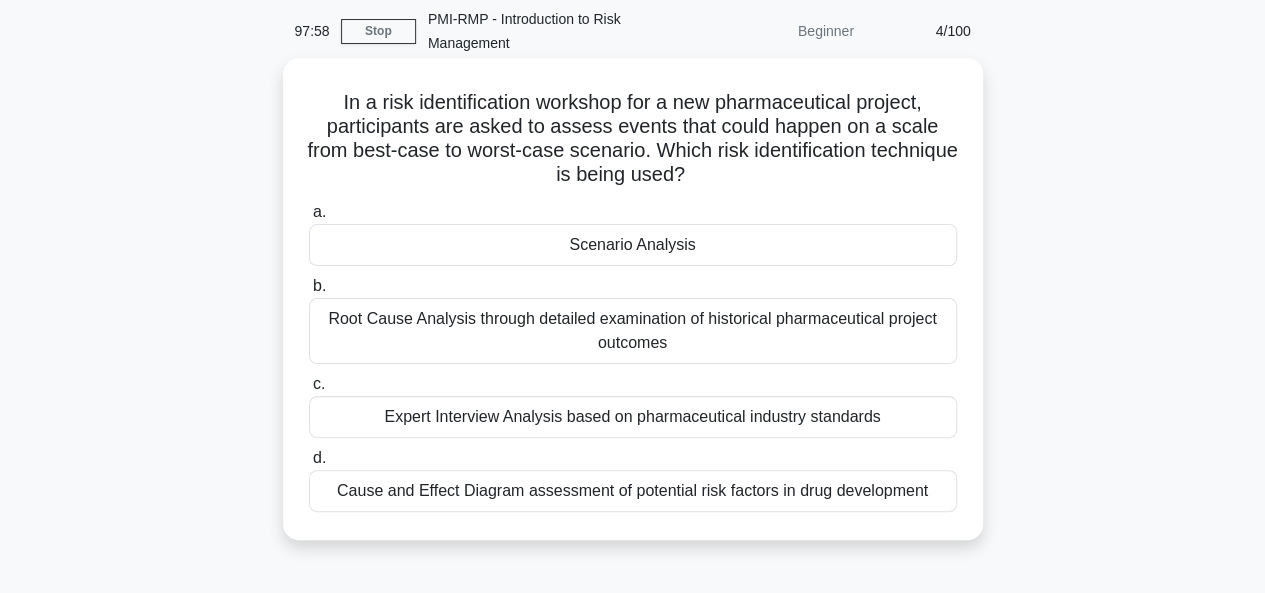 click on "Scenario Analysis" at bounding box center (633, 245) 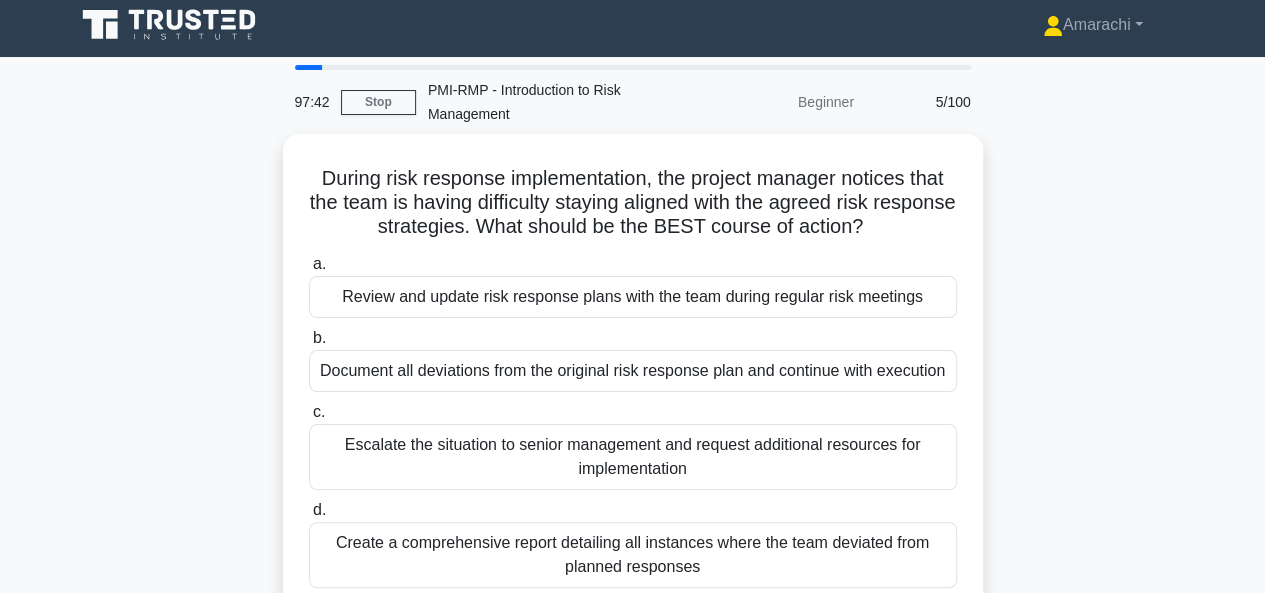 scroll, scrollTop: 0, scrollLeft: 0, axis: both 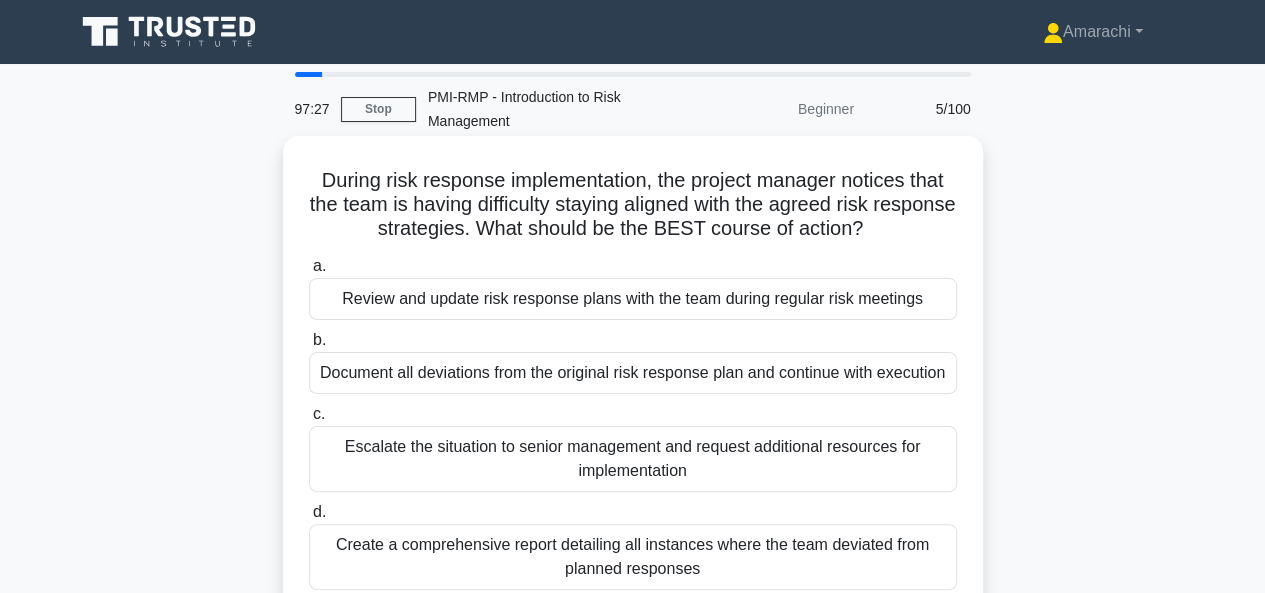 click on "Review and update risk response plans with the team during regular risk meetings" at bounding box center [633, 299] 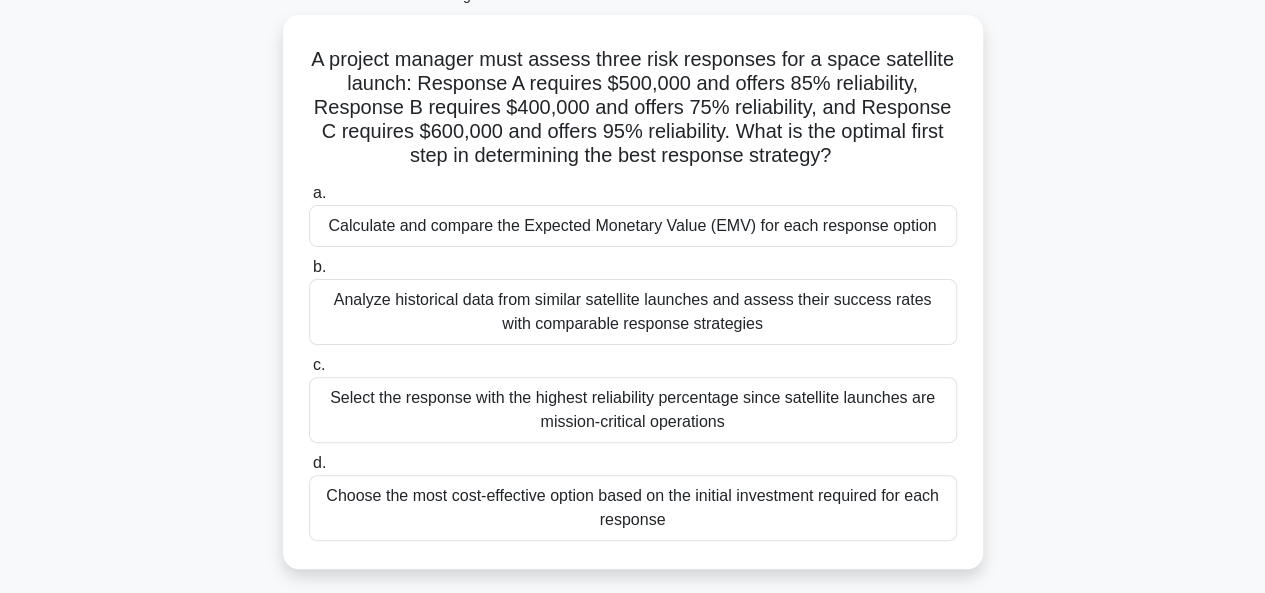 scroll, scrollTop: 122, scrollLeft: 0, axis: vertical 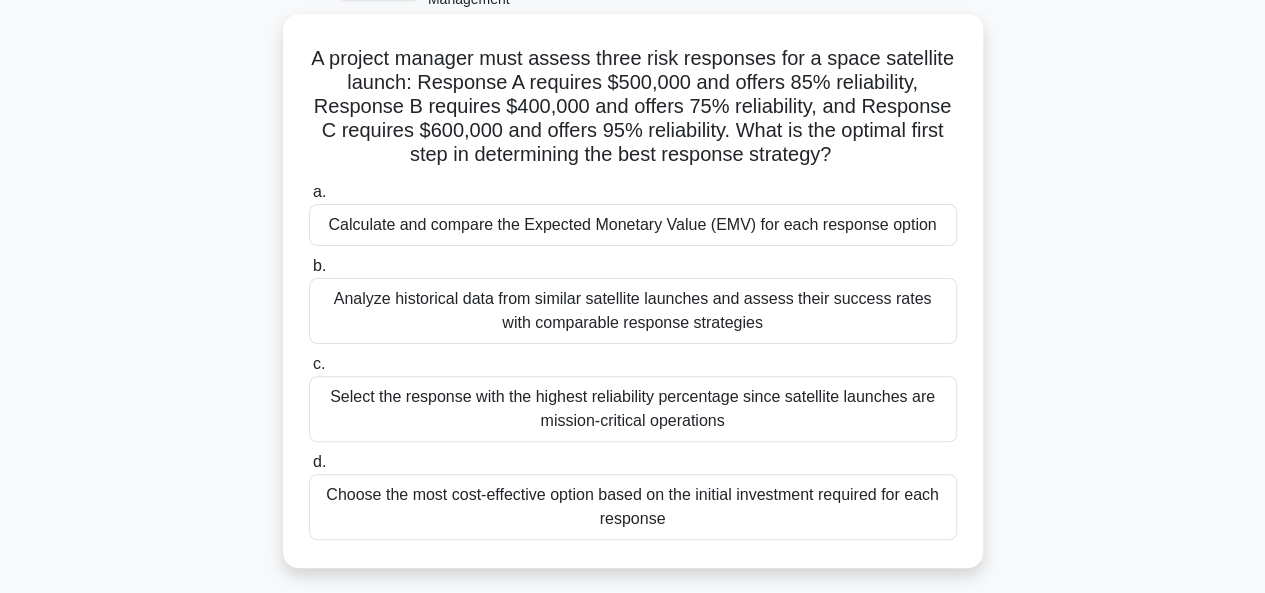 click on "Calculate and compare the Expected Monetary Value (EMV) for each response option" at bounding box center (633, 225) 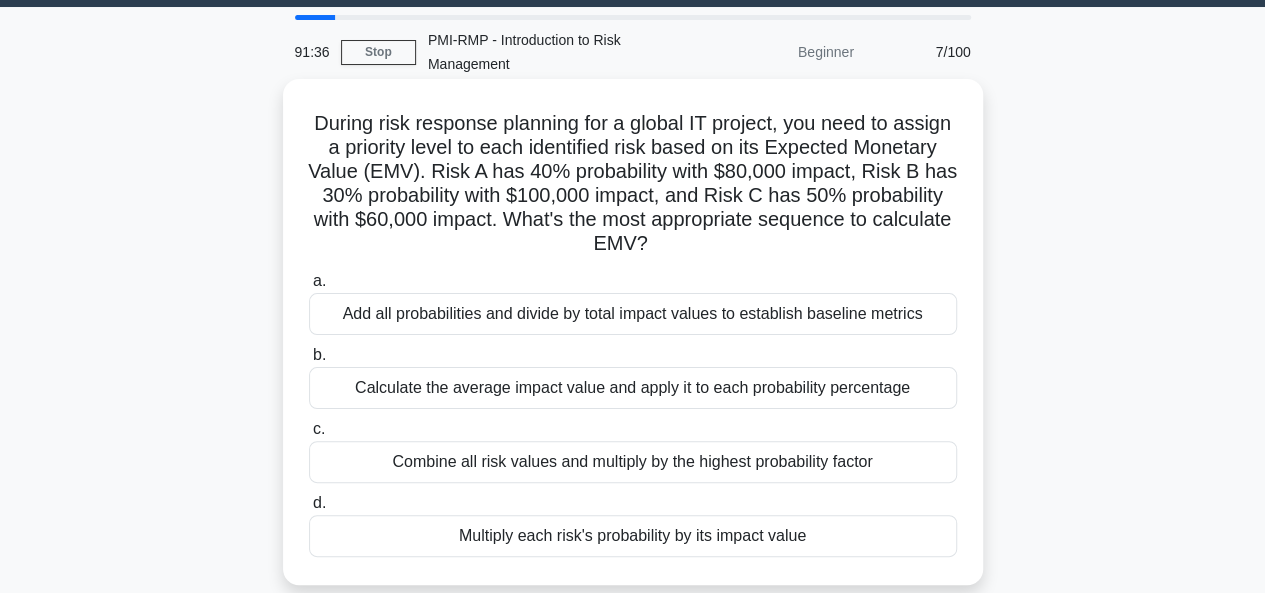 scroll, scrollTop: 58, scrollLeft: 0, axis: vertical 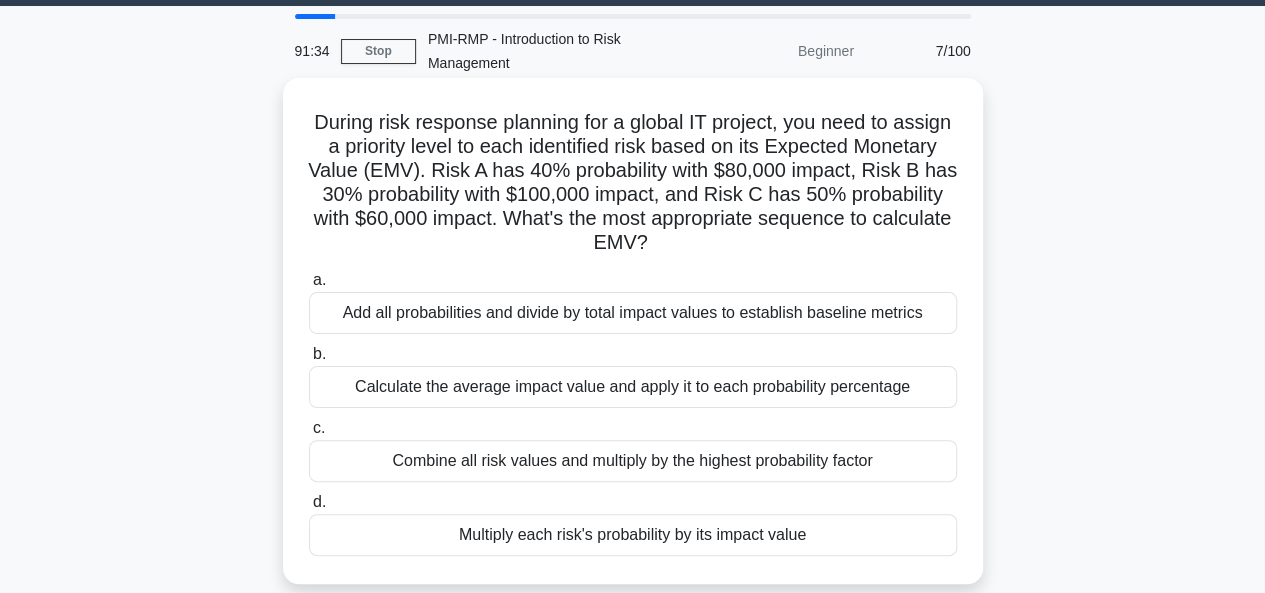 click on "Add all probabilities and divide by total impact values to establish baseline metrics" at bounding box center (633, 313) 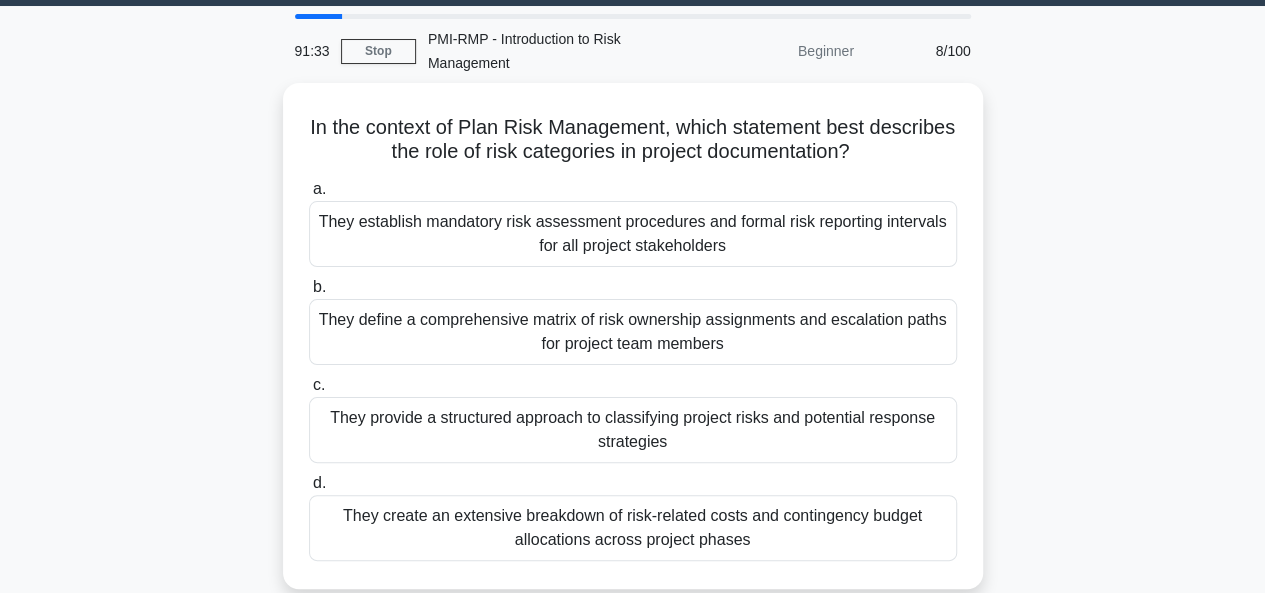 scroll, scrollTop: 0, scrollLeft: 0, axis: both 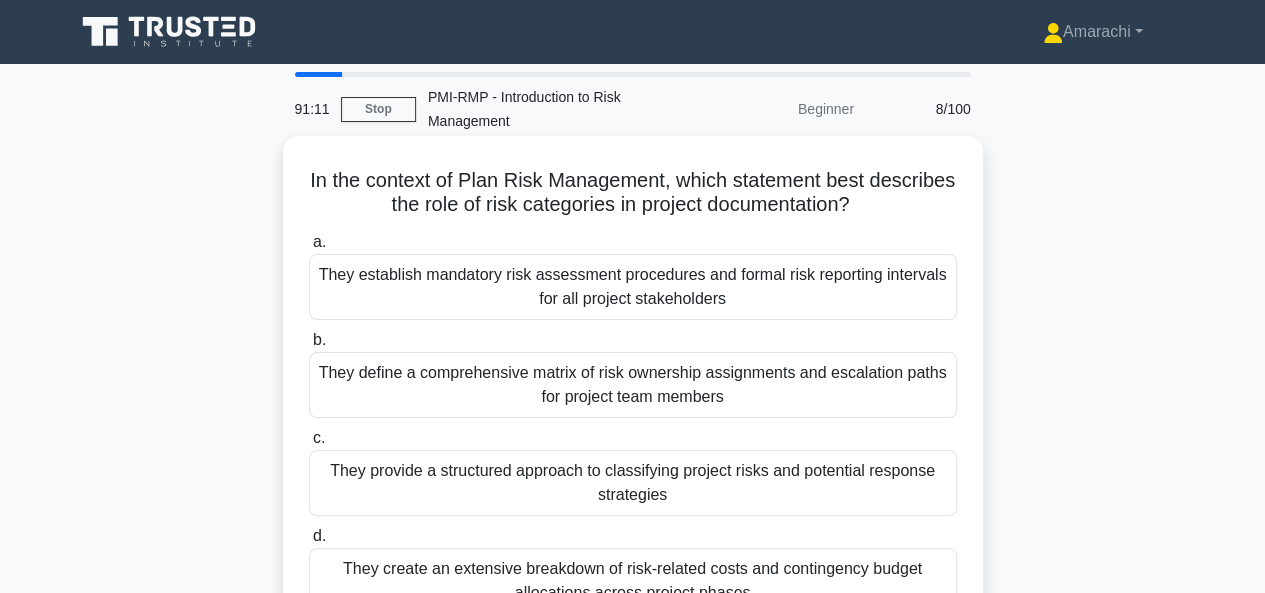 click on "They provide a structured approach to classifying project risks and potential response strategies" at bounding box center [633, 483] 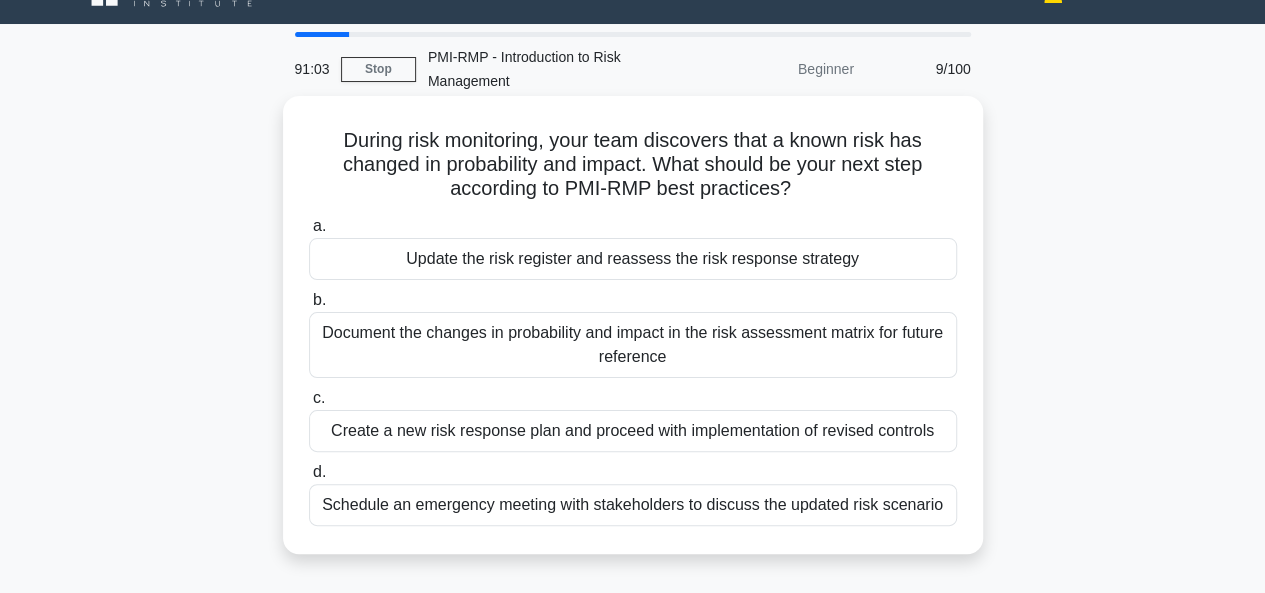 scroll, scrollTop: 44, scrollLeft: 0, axis: vertical 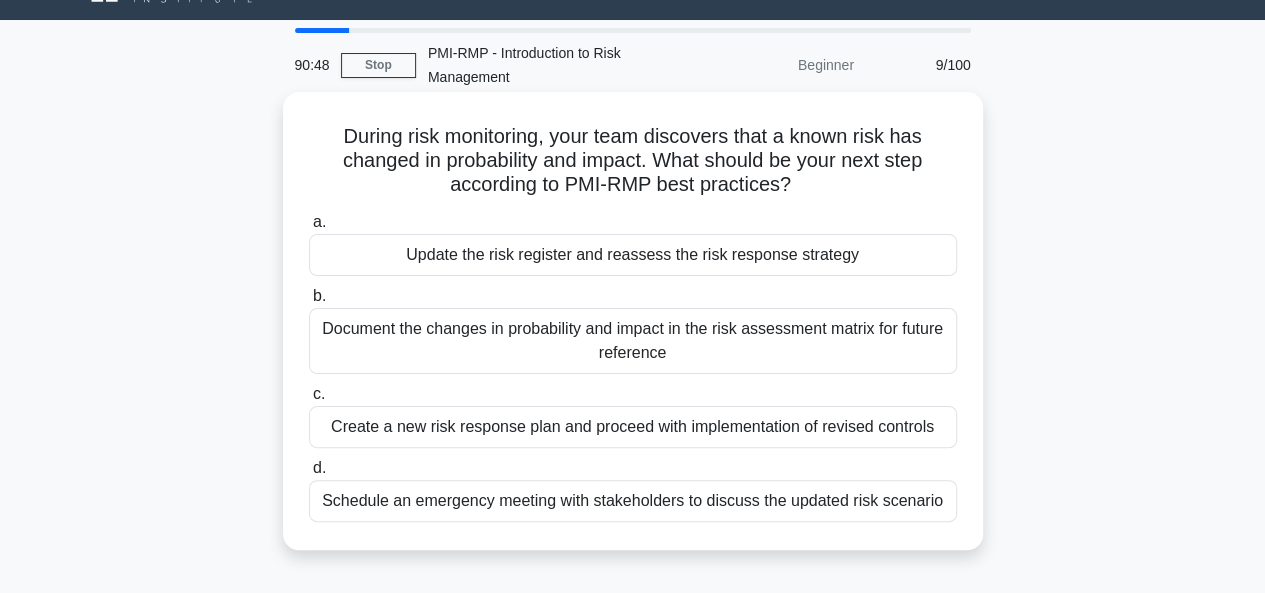 click on "Update the risk register and reassess the risk response strategy" at bounding box center [633, 255] 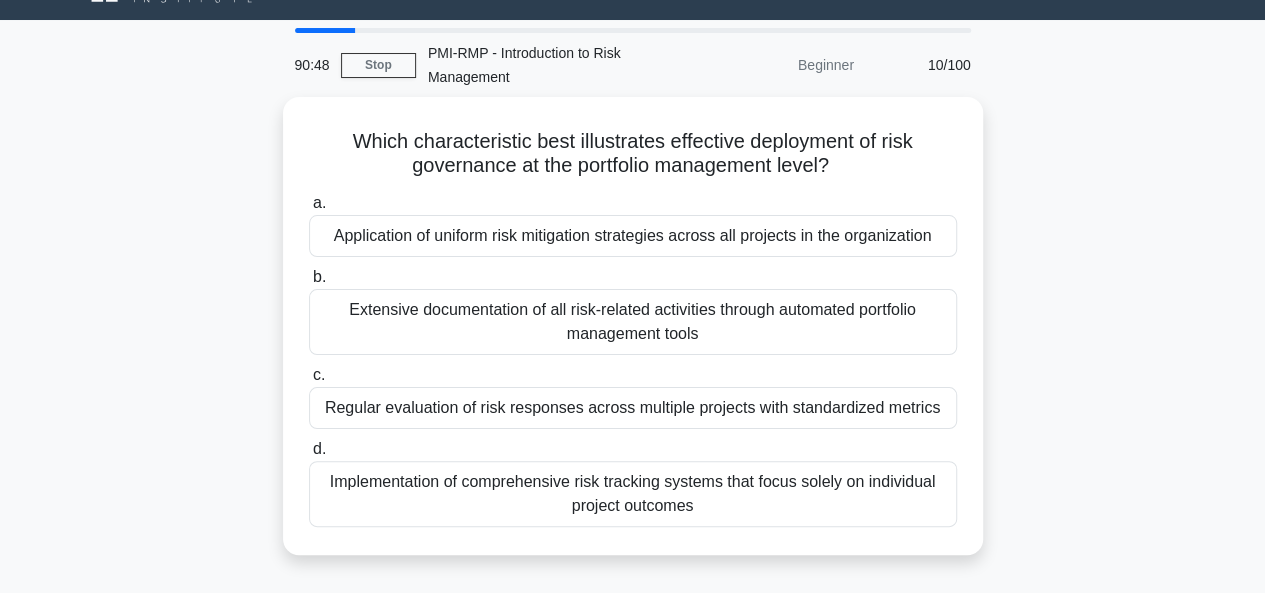 scroll, scrollTop: 0, scrollLeft: 0, axis: both 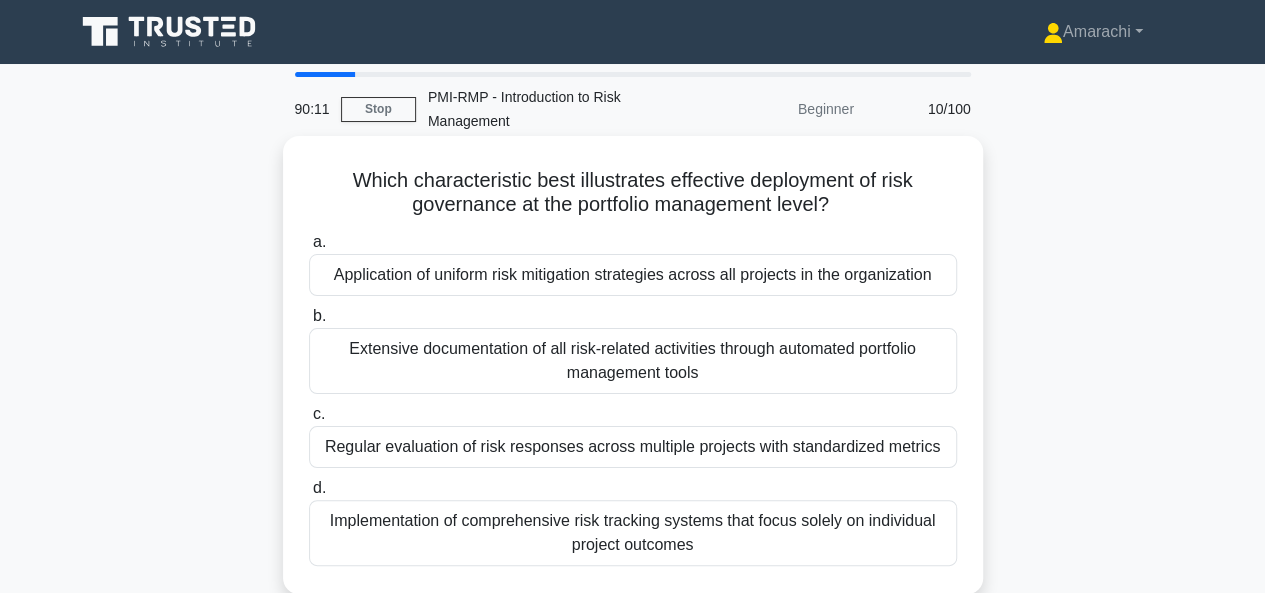 click on "Extensive documentation of all risk-related activities through automated portfolio management tools" at bounding box center (633, 361) 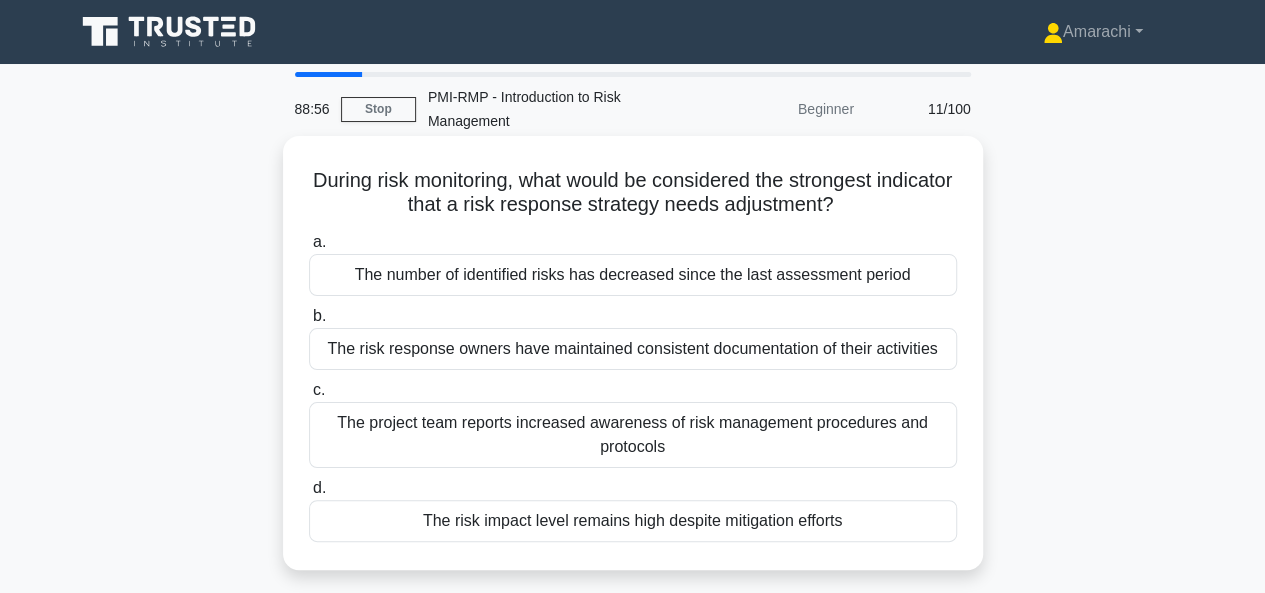 click on "The risk impact level remains high despite mitigation efforts" at bounding box center (633, 521) 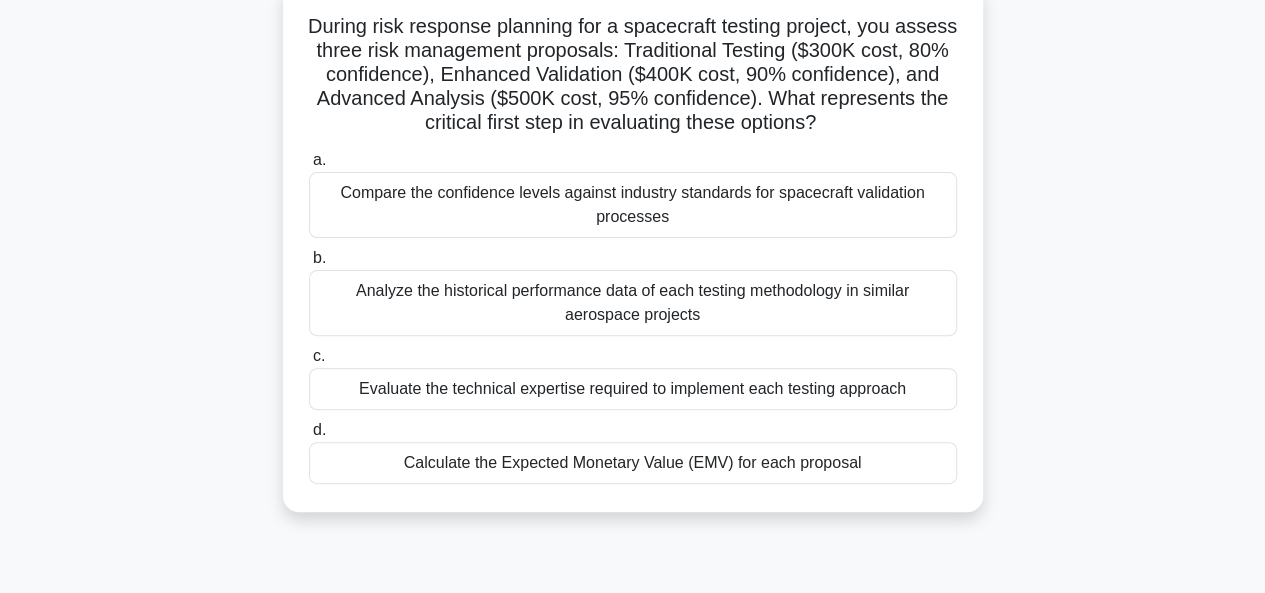 scroll, scrollTop: 160, scrollLeft: 0, axis: vertical 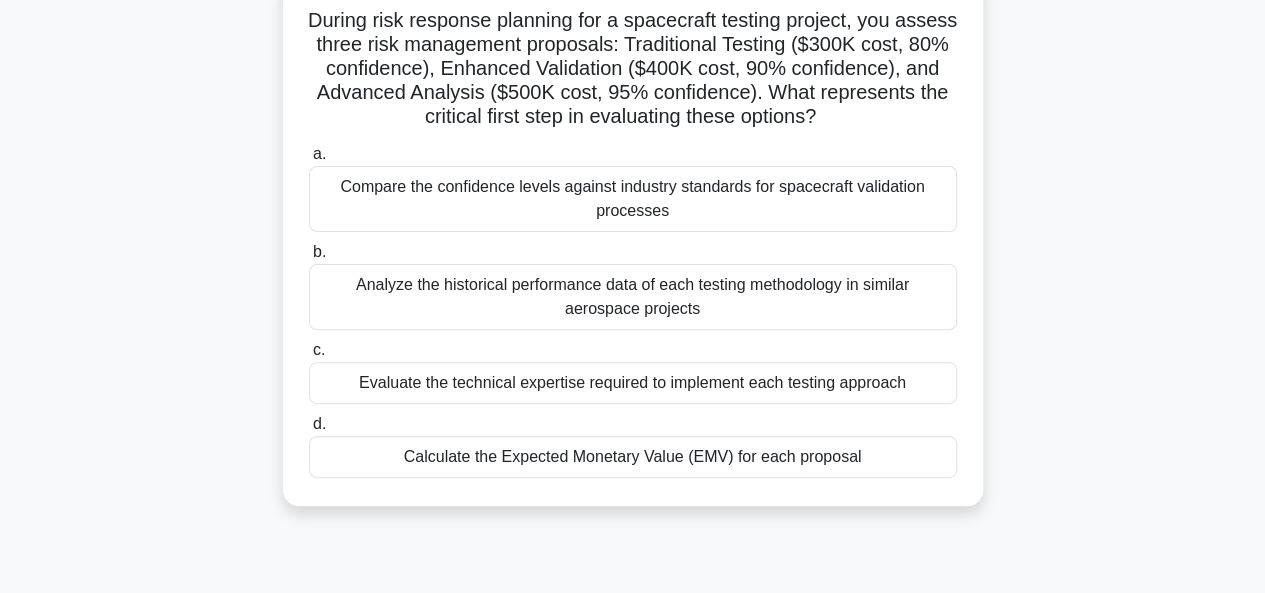 click on "Evaluate the technical expertise required to implement each testing approach" at bounding box center [633, 383] 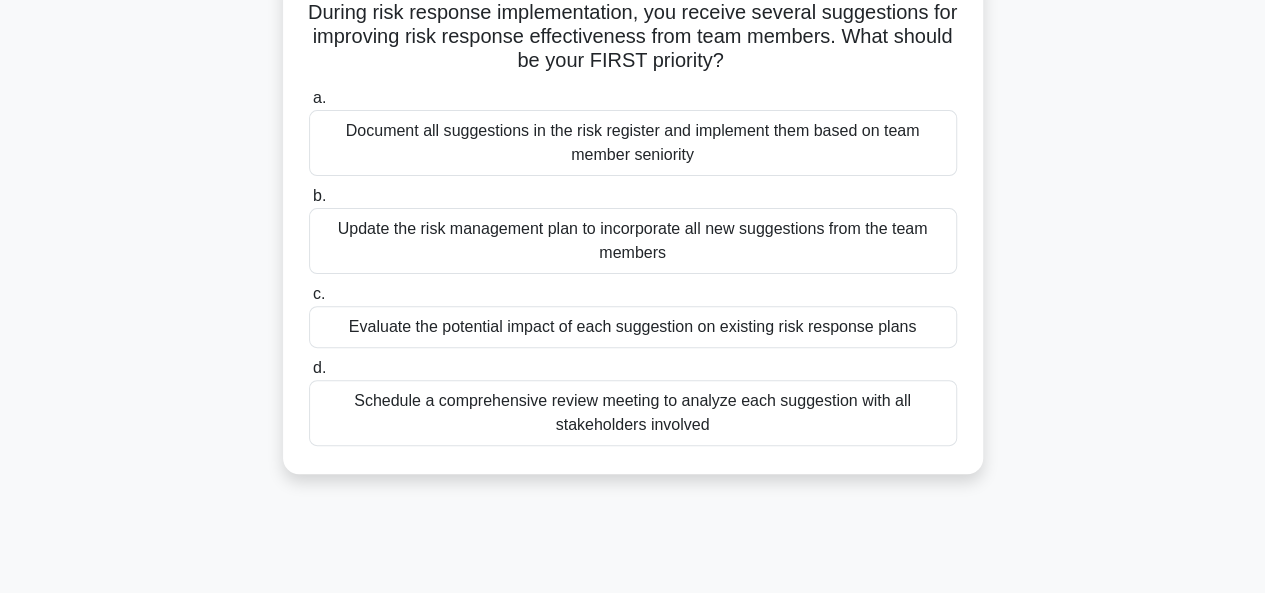 scroll, scrollTop: 172, scrollLeft: 0, axis: vertical 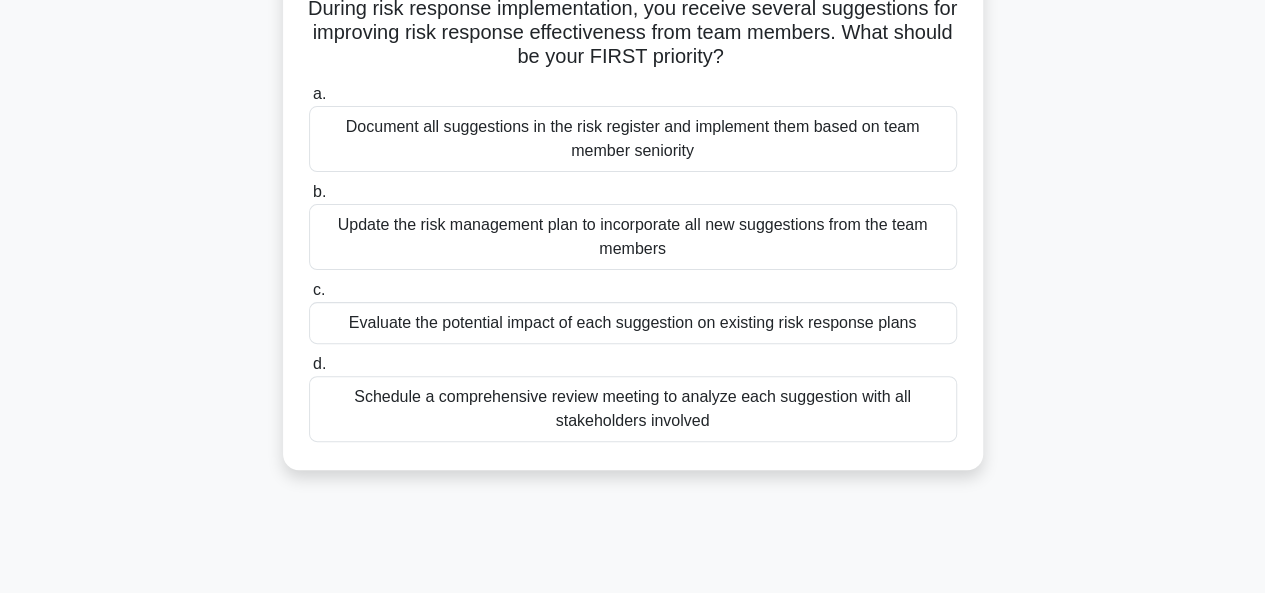 click on "Schedule a comprehensive review meeting to analyze each suggestion with all stakeholders involved" at bounding box center (633, 409) 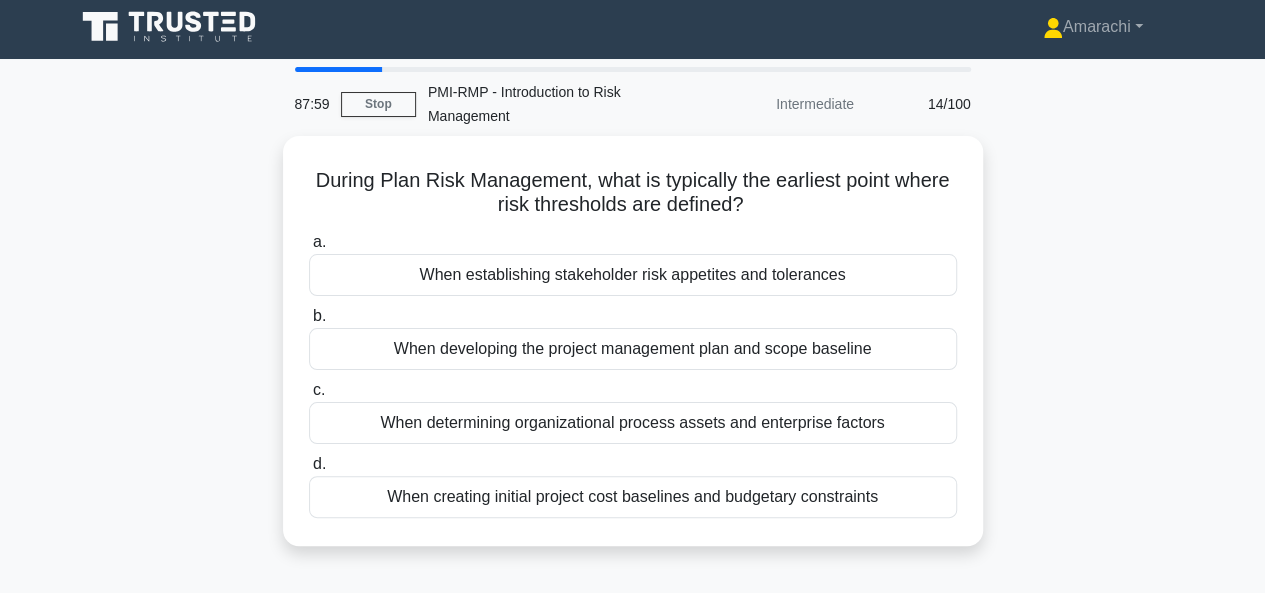 scroll, scrollTop: 0, scrollLeft: 0, axis: both 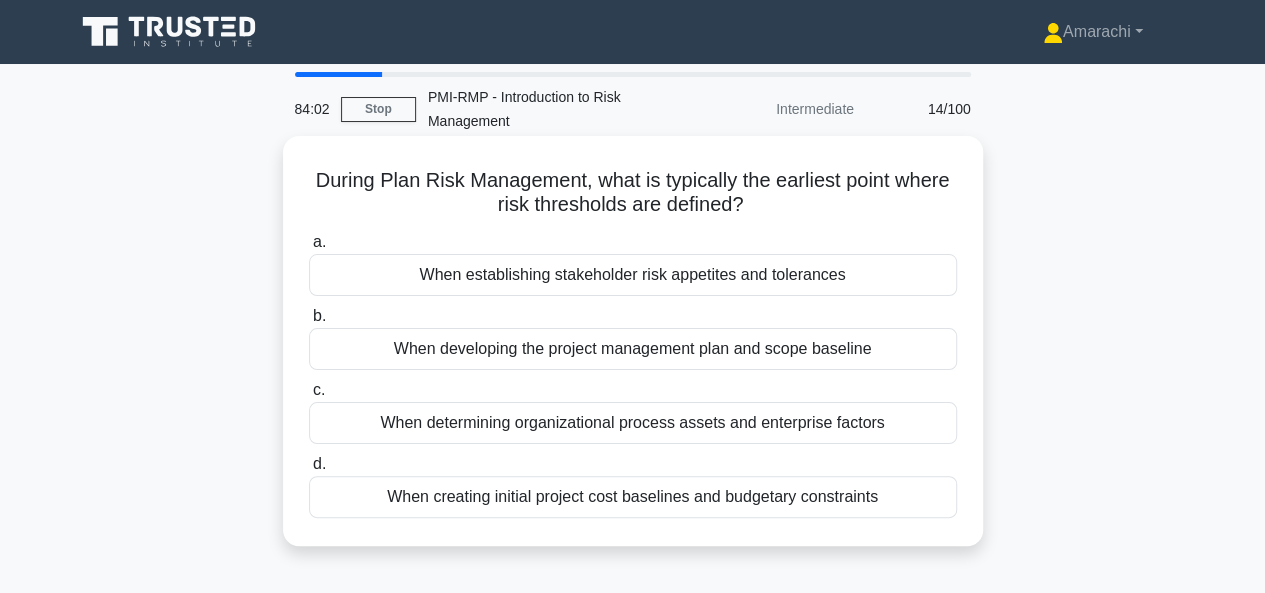 drag, startPoint x: 544, startPoint y: 428, endPoint x: 777, endPoint y: 240, distance: 299.3877 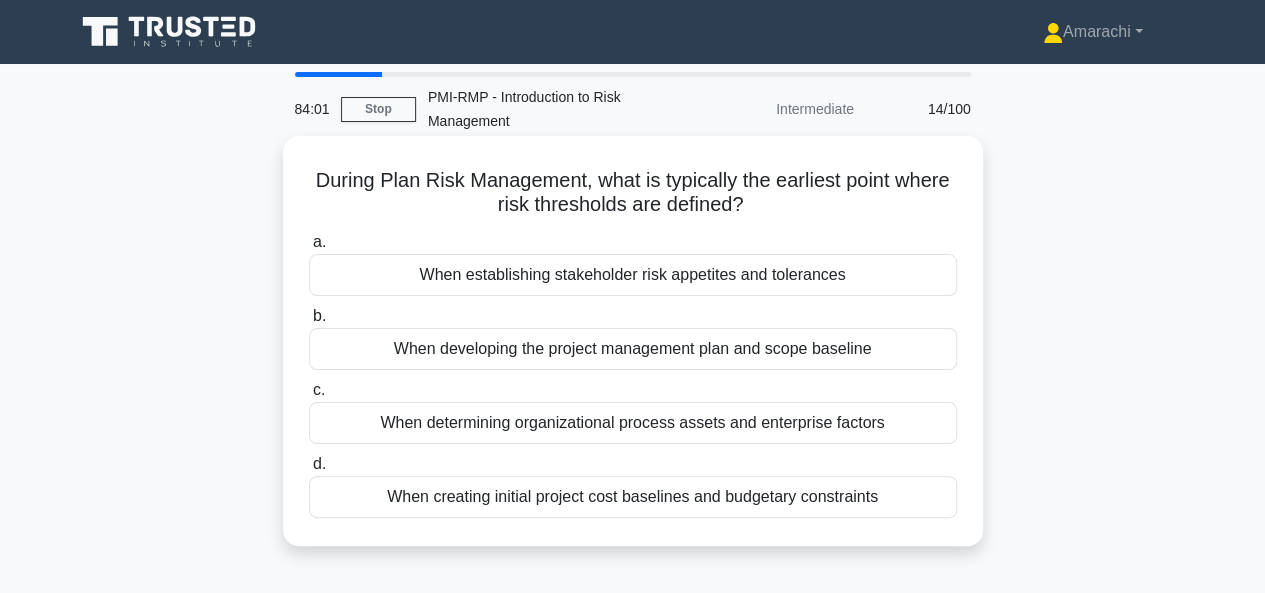 click on "During Plan Risk Management, what is typically the earliest point where risk thresholds are defined?
.spinner_0XTQ{transform-origin:center;animation:spinner_y6GP .75s linear infinite}@keyframes spinner_y6GP{100%{transform:rotate(360deg)}}
a.
When establishing stakeholder risk appetites and tolerances" at bounding box center (633, 341) 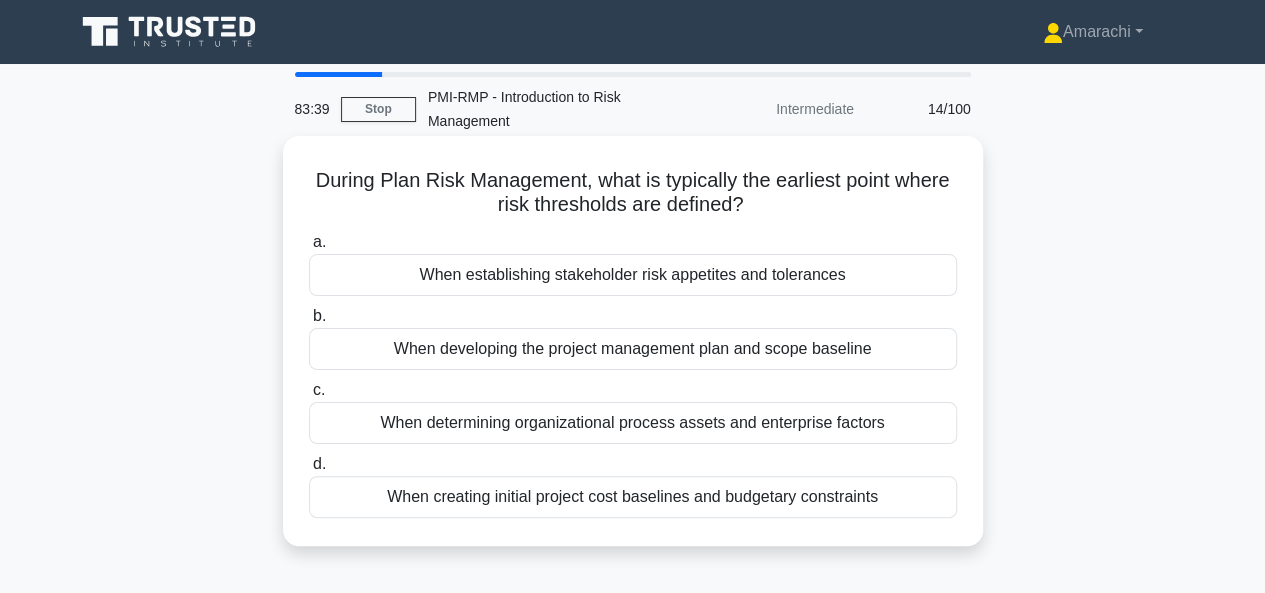 click on "When establishing stakeholder risk appetites and tolerances" at bounding box center [633, 275] 